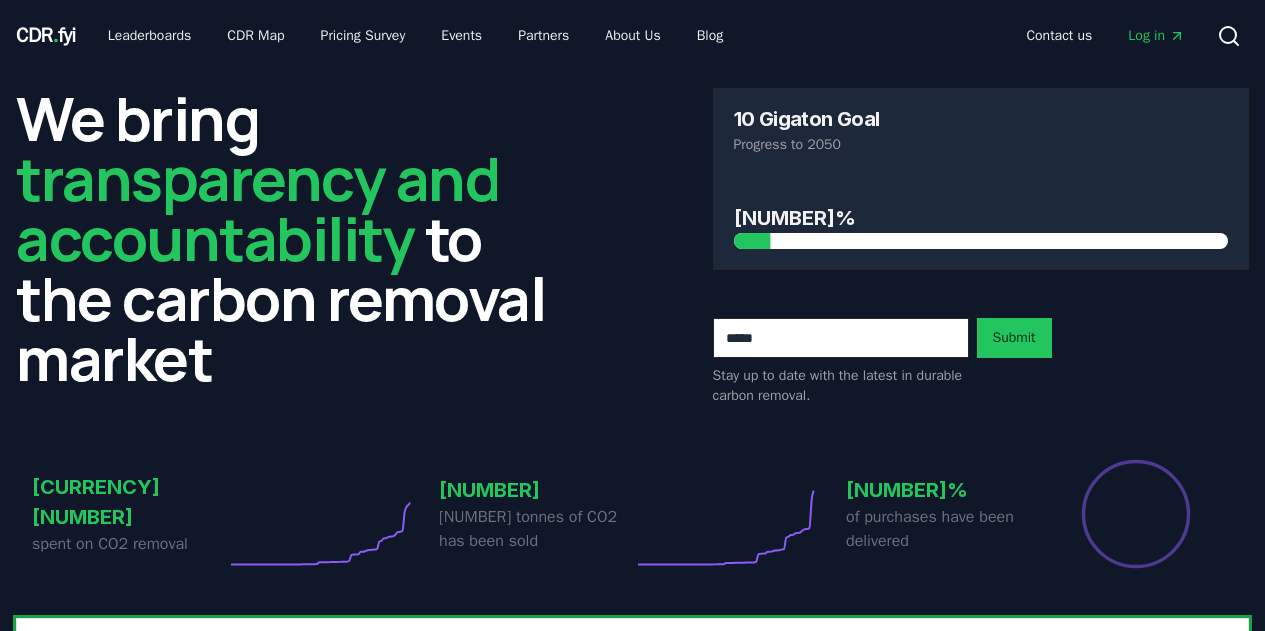 scroll, scrollTop: 0, scrollLeft: 0, axis: both 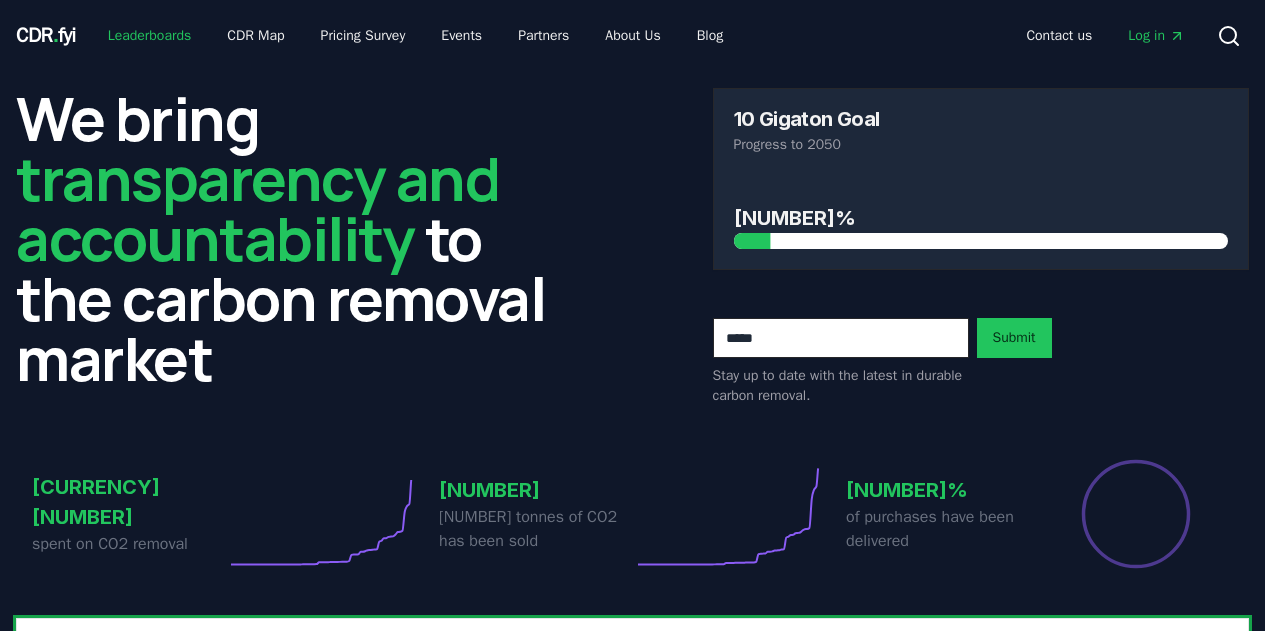 click on "Leaderboards" at bounding box center (150, 36) 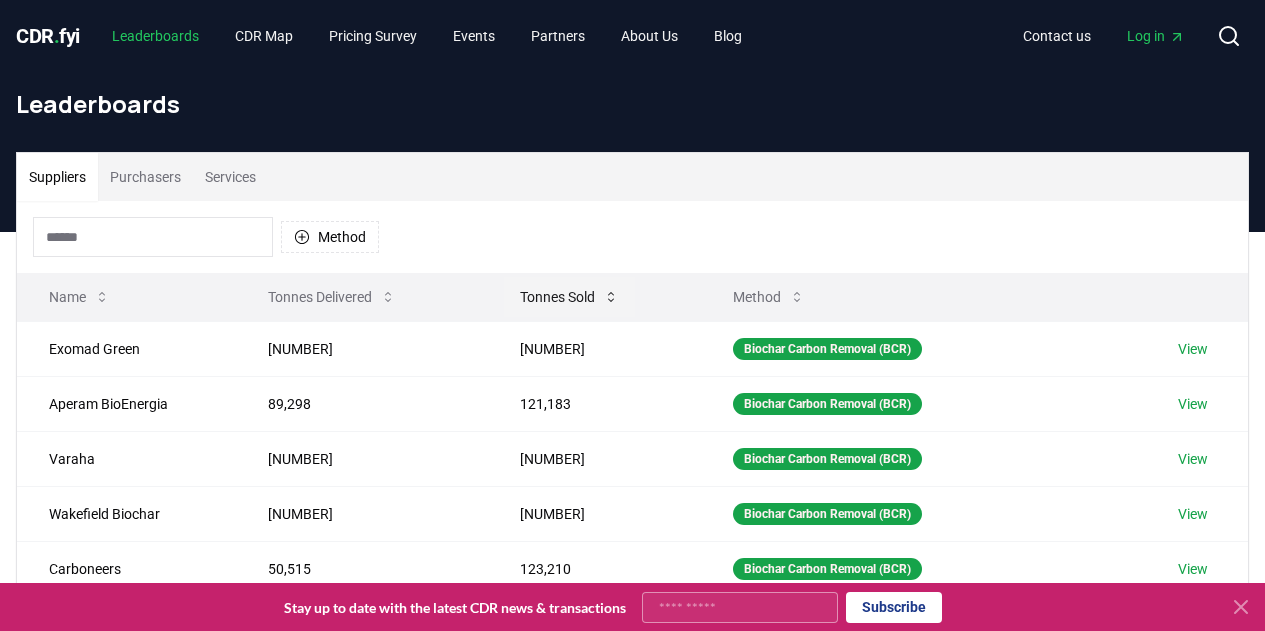scroll, scrollTop: 100, scrollLeft: 0, axis: vertical 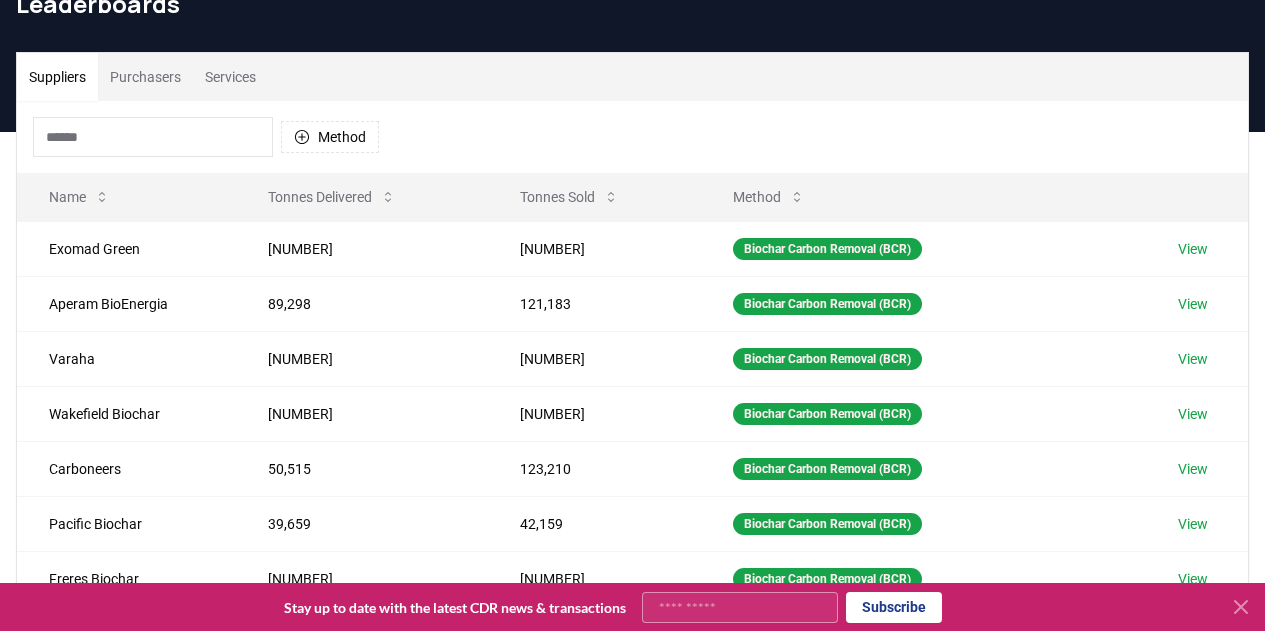 click on "Purchasers" at bounding box center [145, 77] 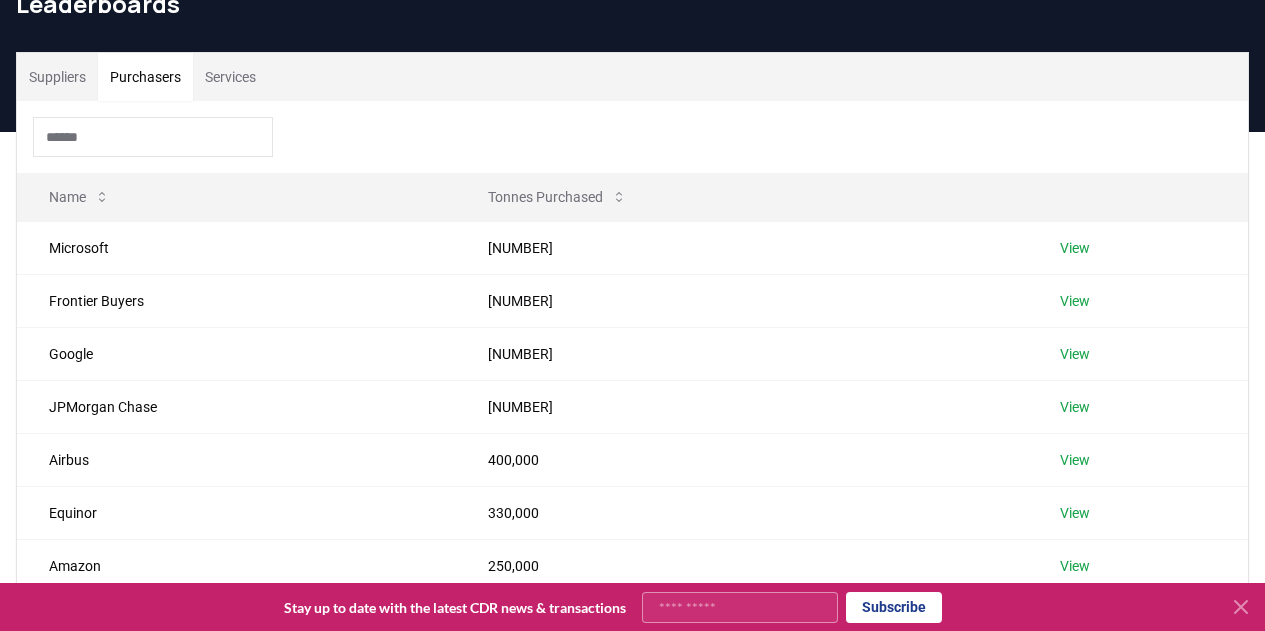 click on "Services" at bounding box center (230, 77) 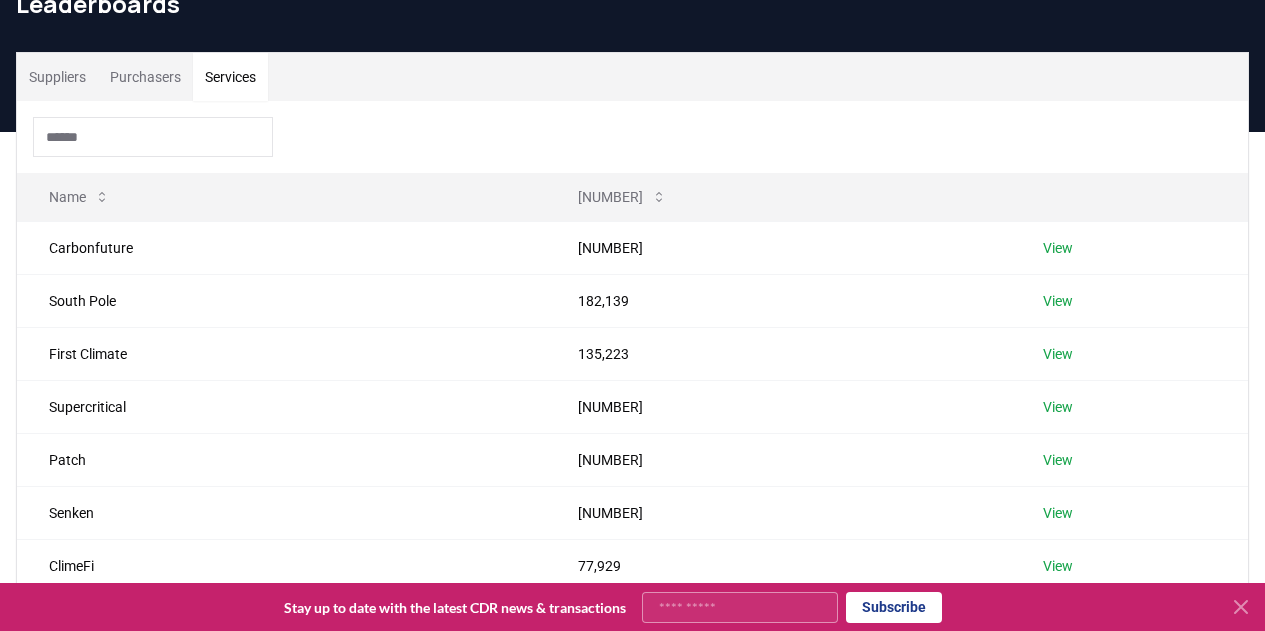 click on "Purchasers" at bounding box center (145, 77) 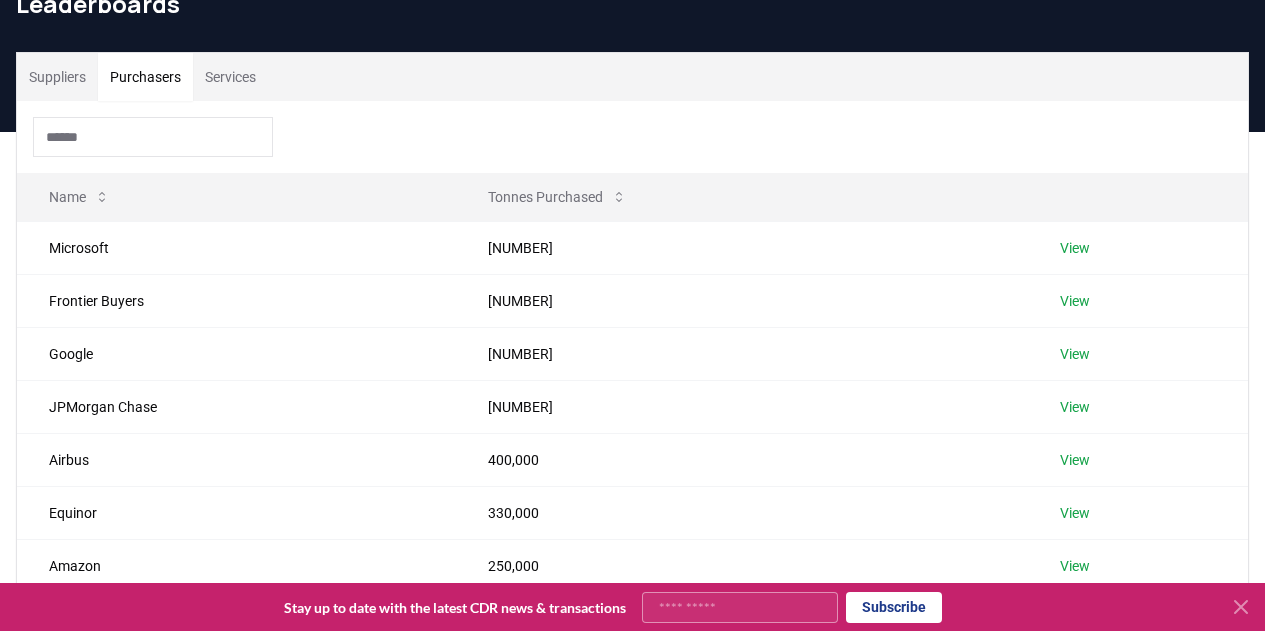 click on "Services" at bounding box center (230, 77) 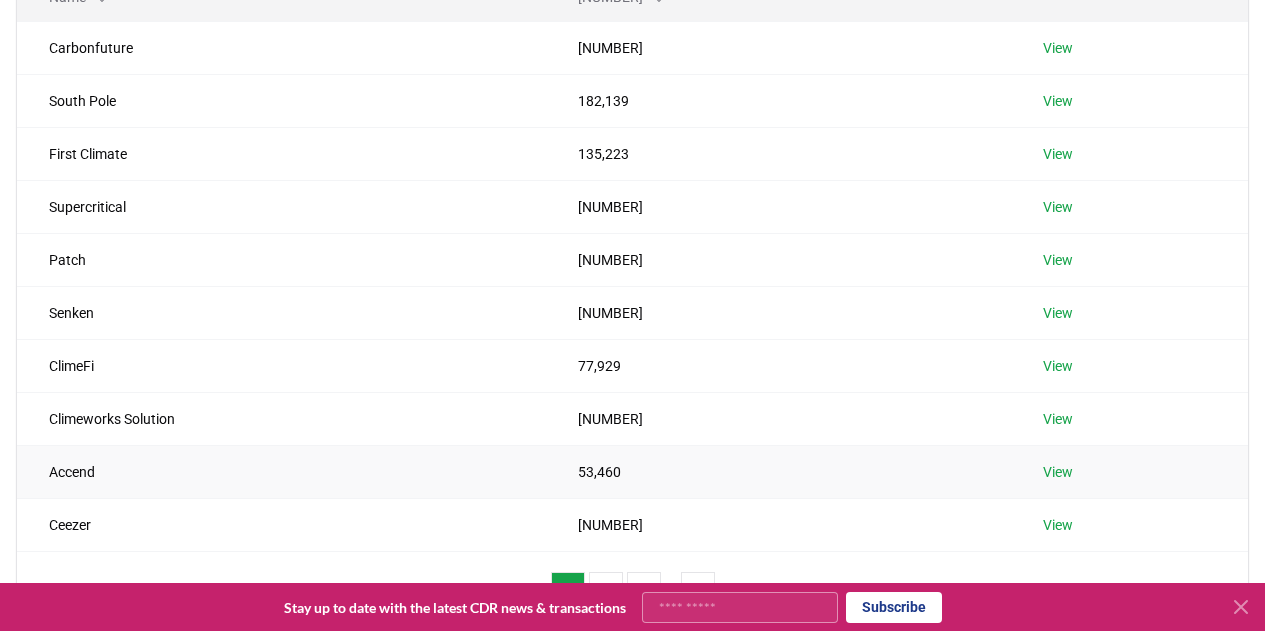 scroll, scrollTop: 300, scrollLeft: 0, axis: vertical 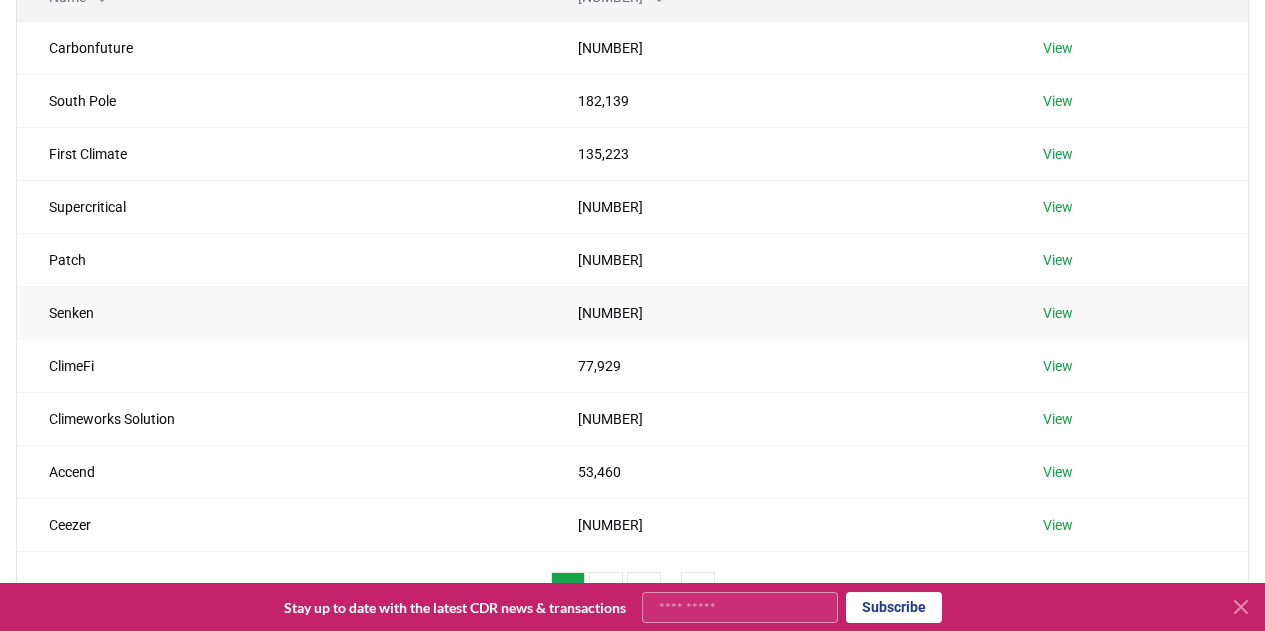 click on "Senken" at bounding box center (281, 312) 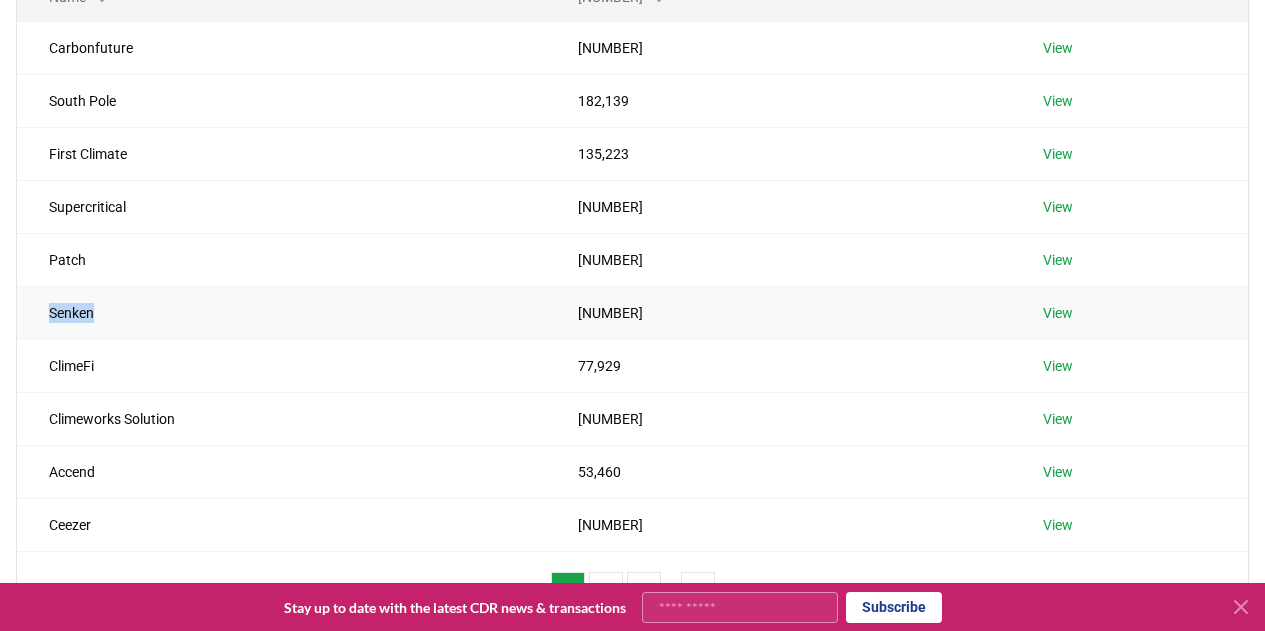 click on "Senken" at bounding box center (281, 312) 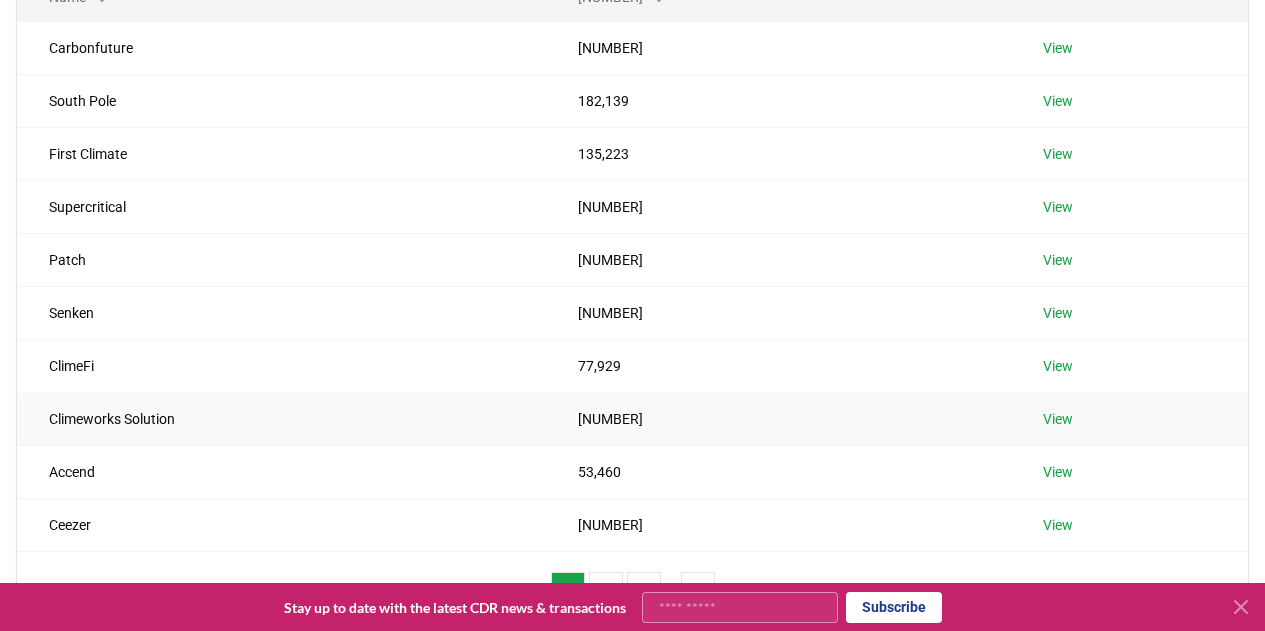 click on "Climeworks Solution" at bounding box center (281, 418) 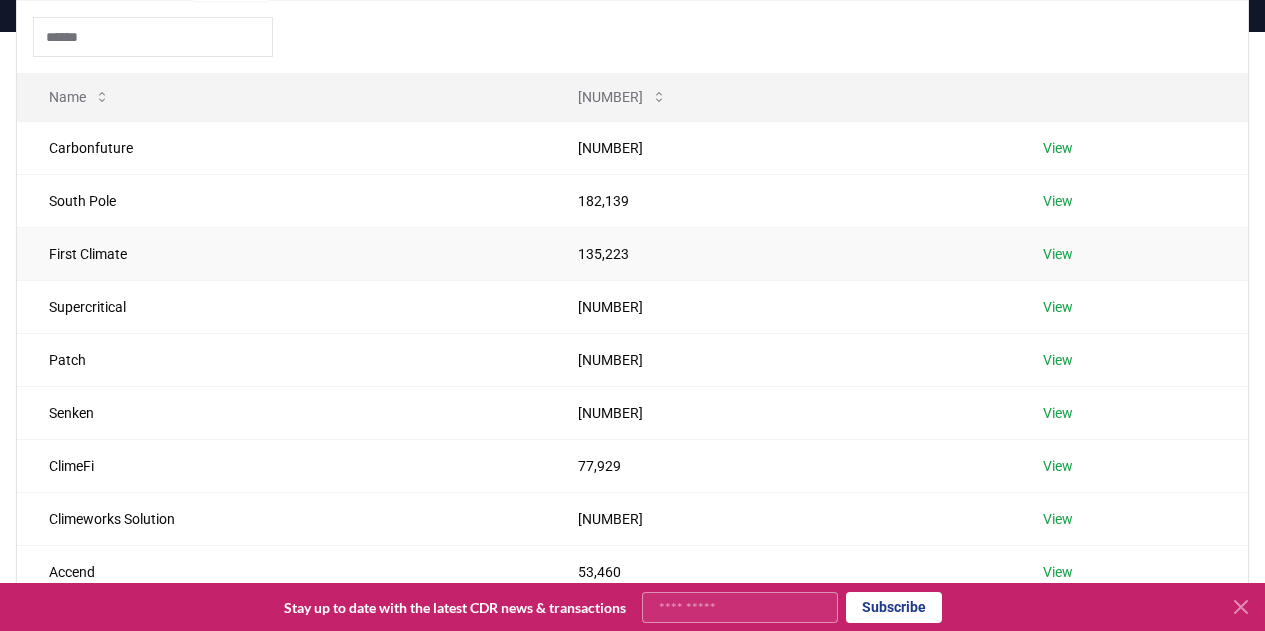 click on "First Climate" at bounding box center (281, 253) 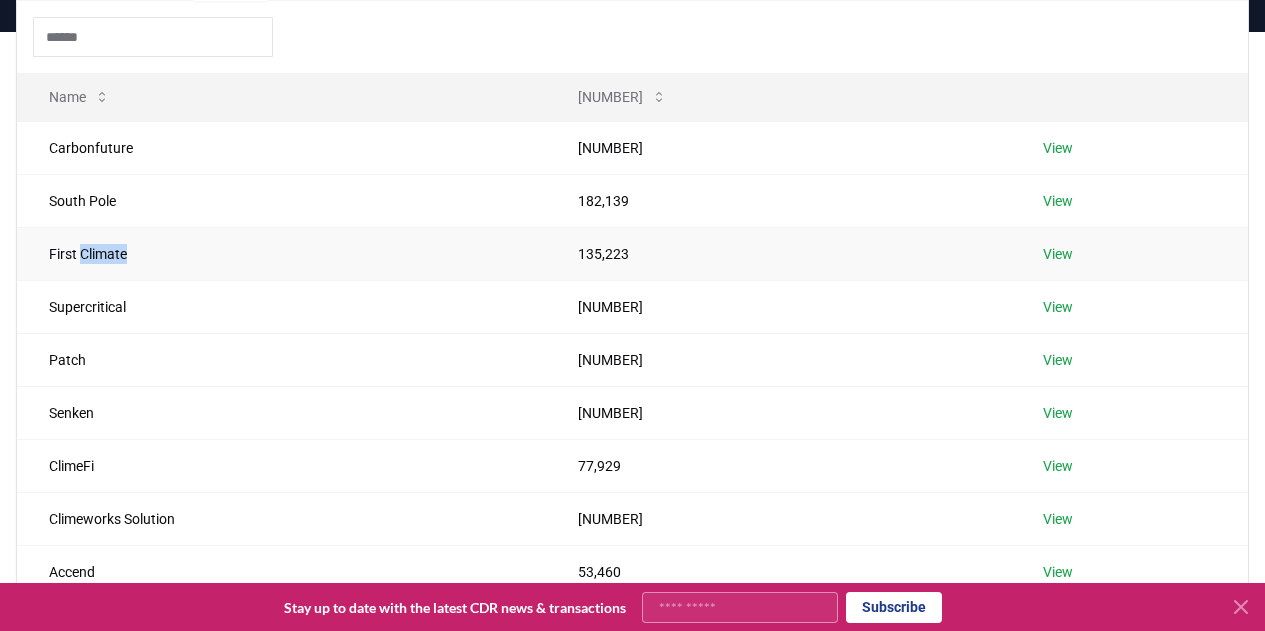 click on "First Climate" at bounding box center [281, 253] 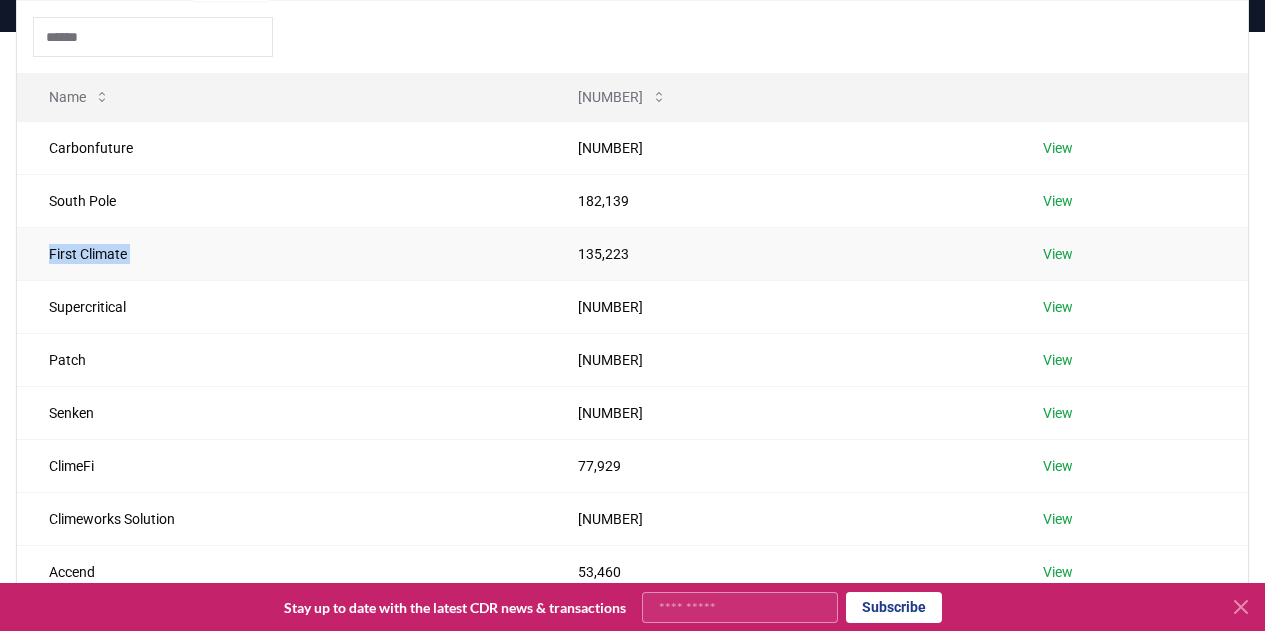 click on "First Climate" at bounding box center (281, 253) 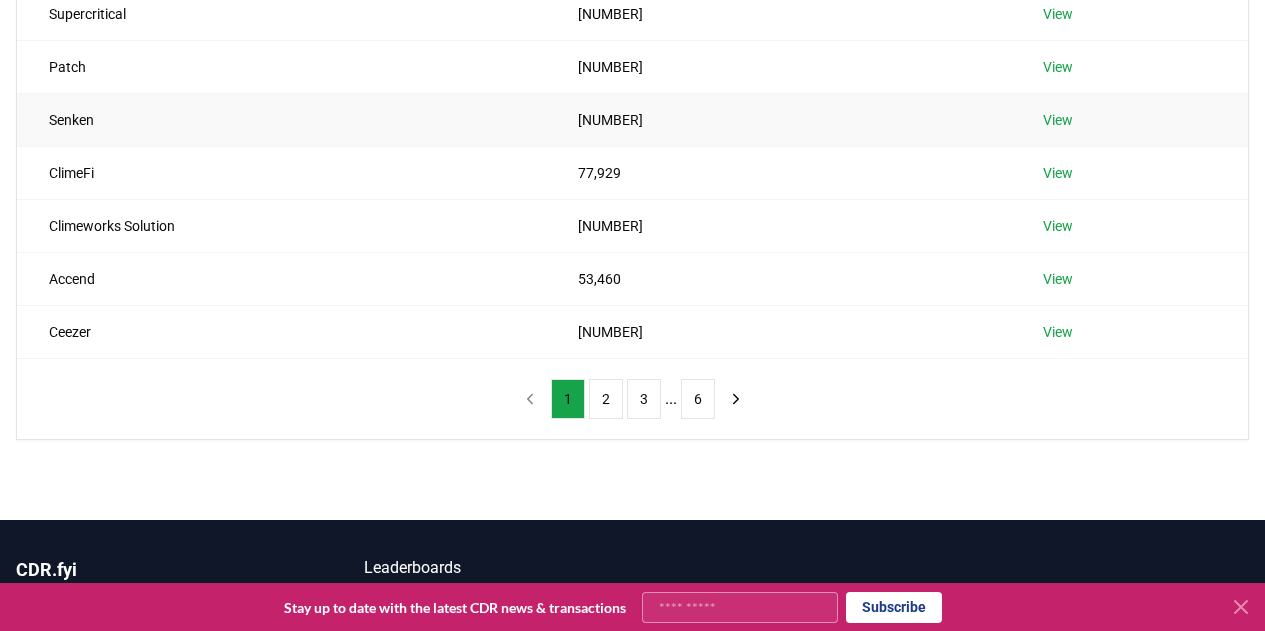 scroll, scrollTop: 600, scrollLeft: 0, axis: vertical 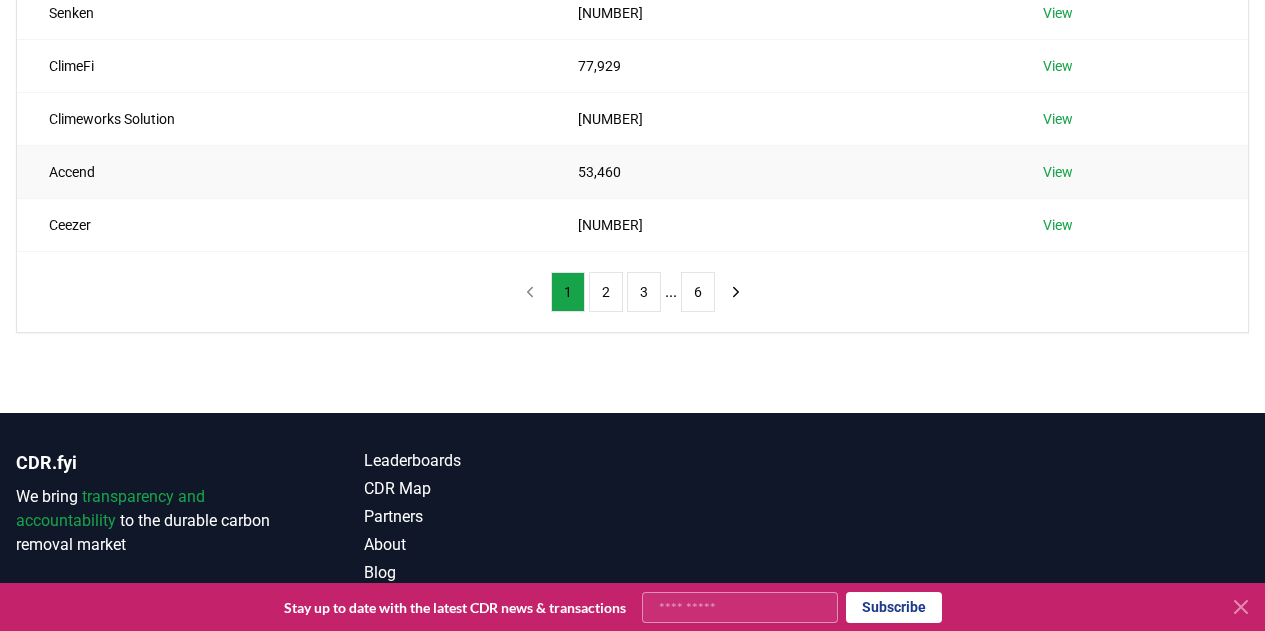 click on "Accend" at bounding box center (281, 171) 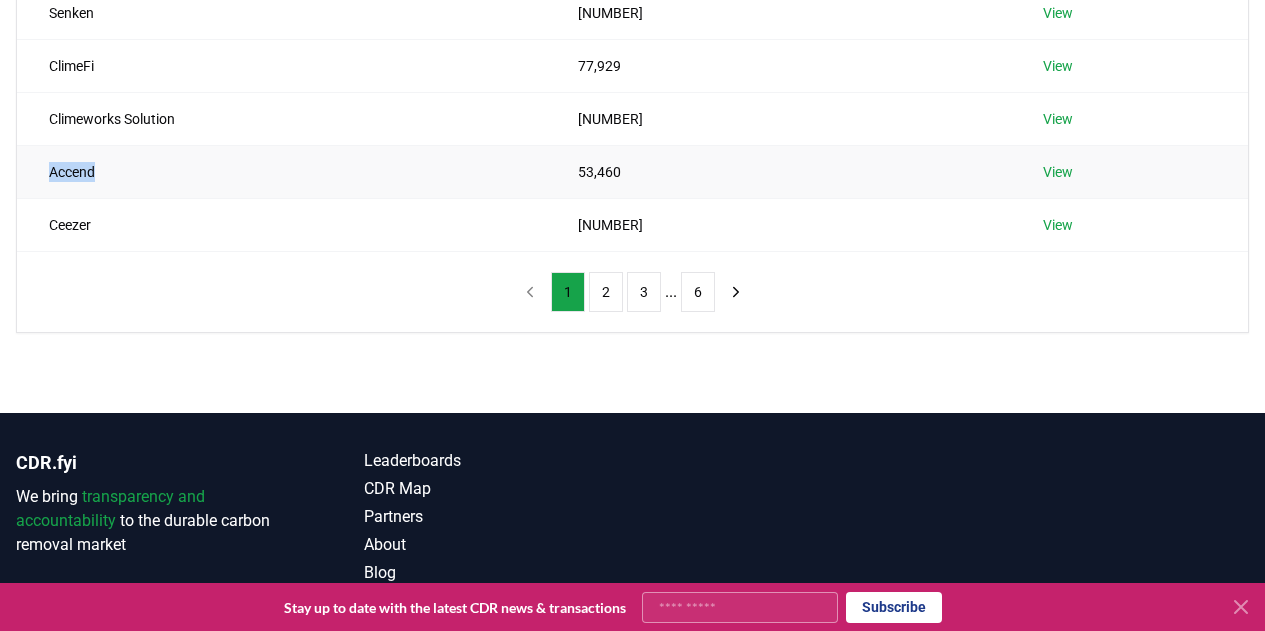 click on "Accend" at bounding box center [281, 171] 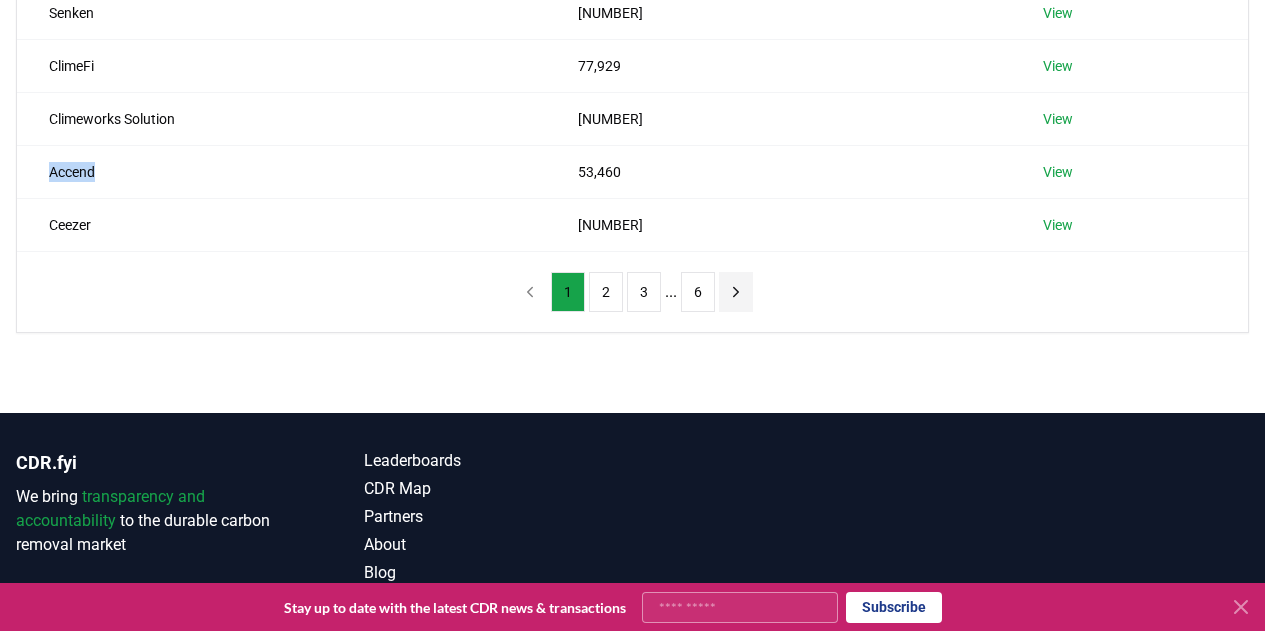 click 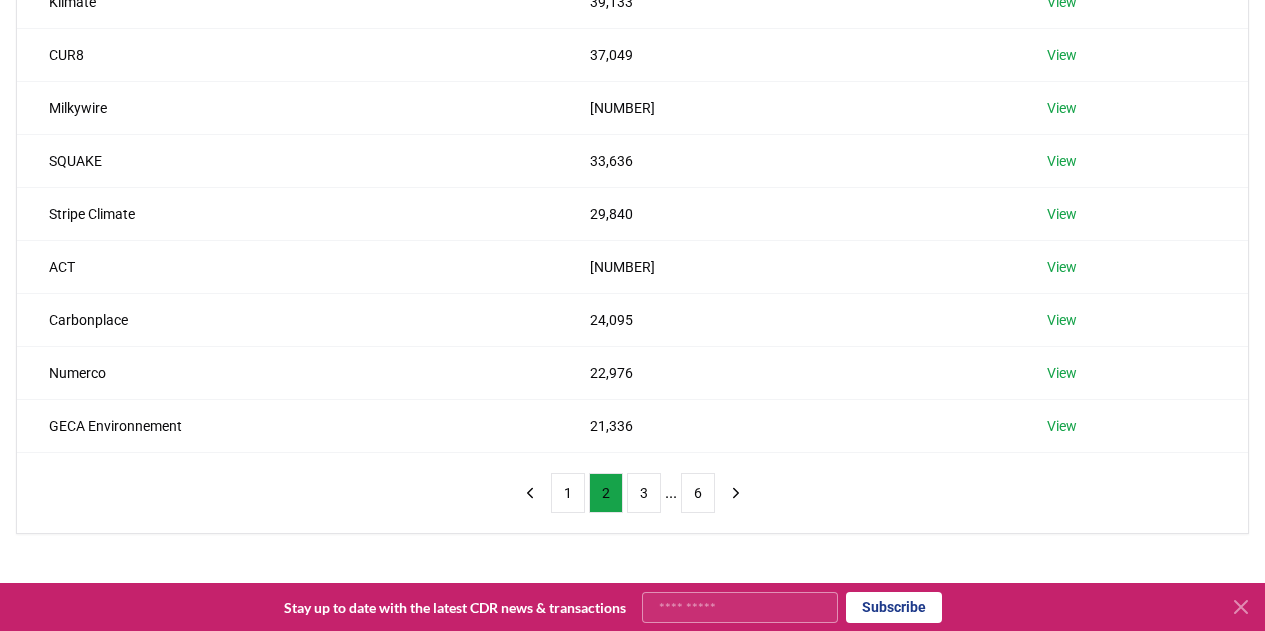 scroll, scrollTop: 400, scrollLeft: 0, axis: vertical 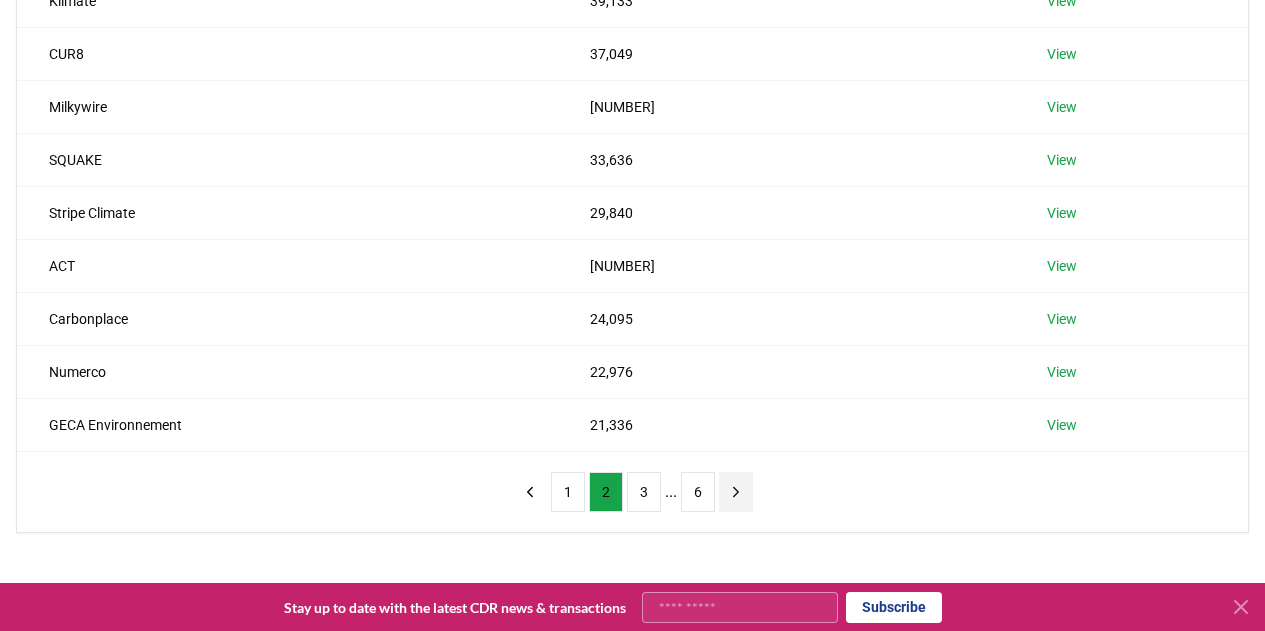 click 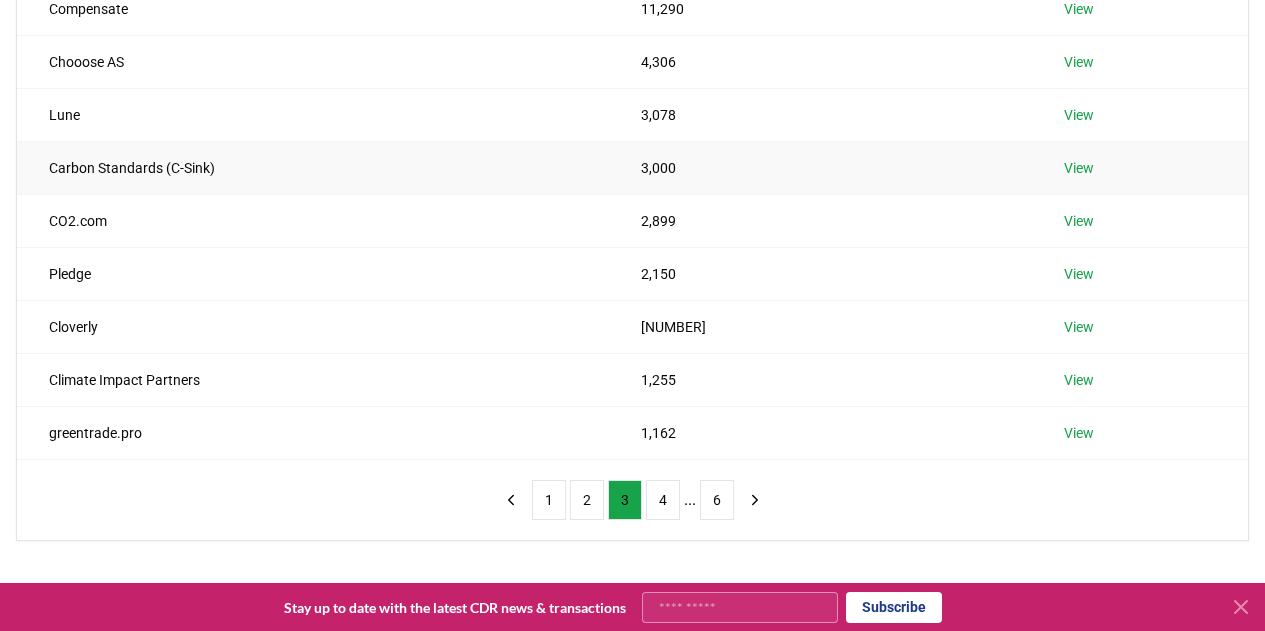 scroll, scrollTop: 400, scrollLeft: 0, axis: vertical 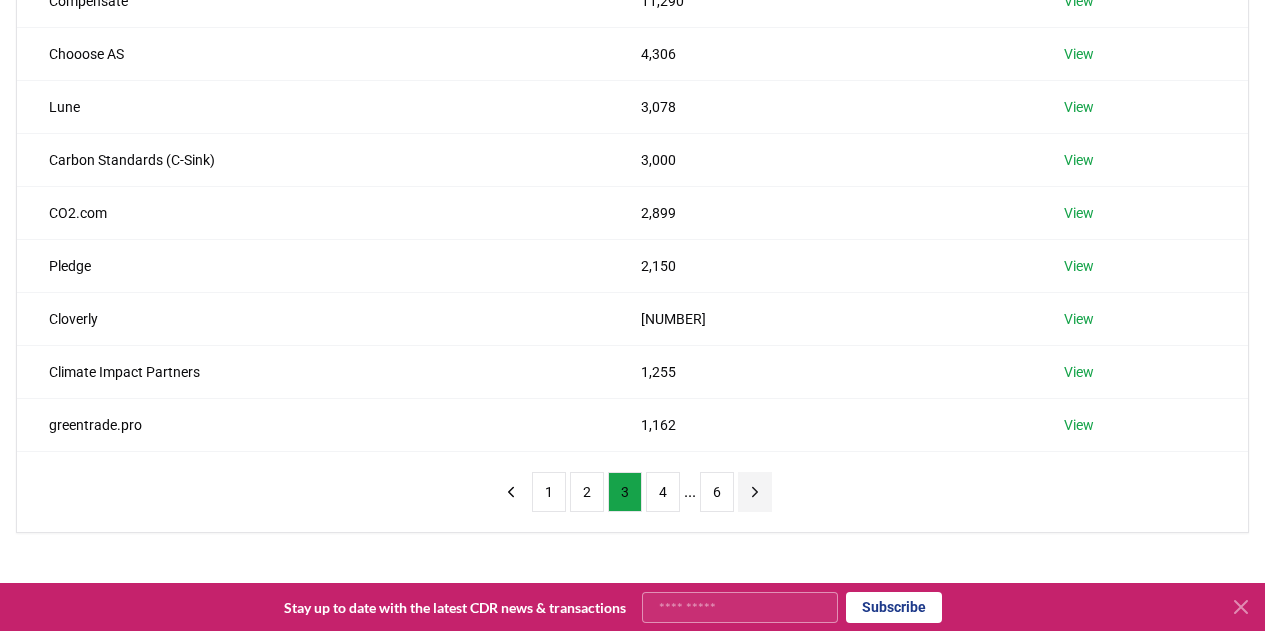 click 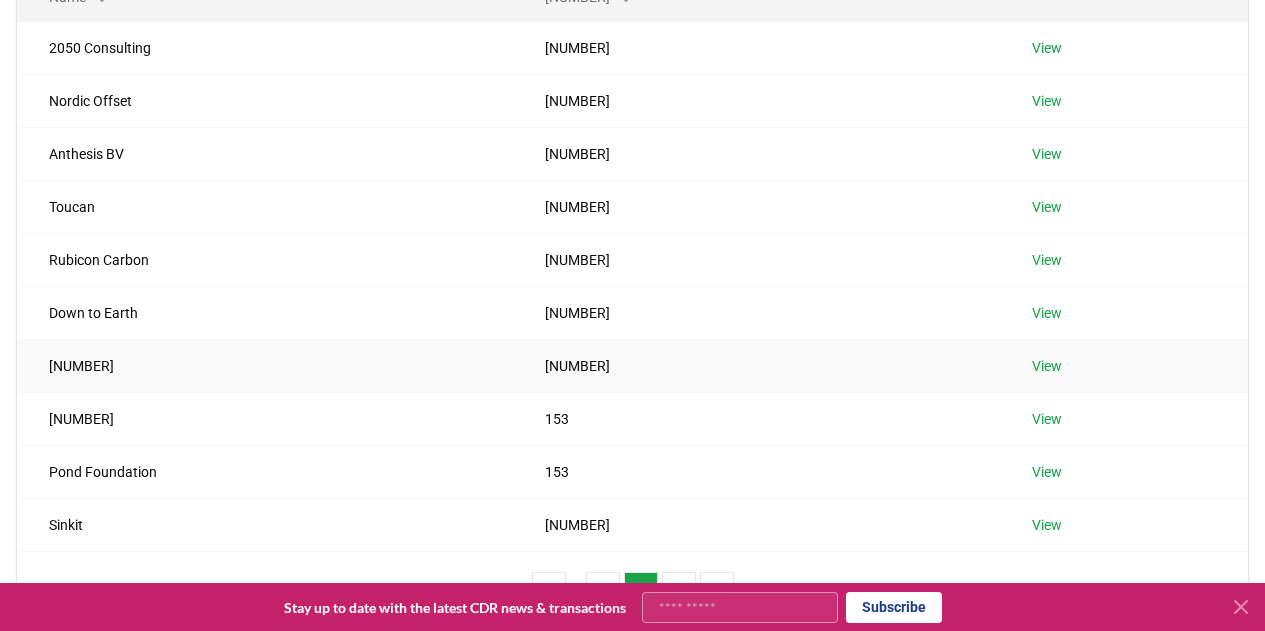 scroll, scrollTop: 300, scrollLeft: 0, axis: vertical 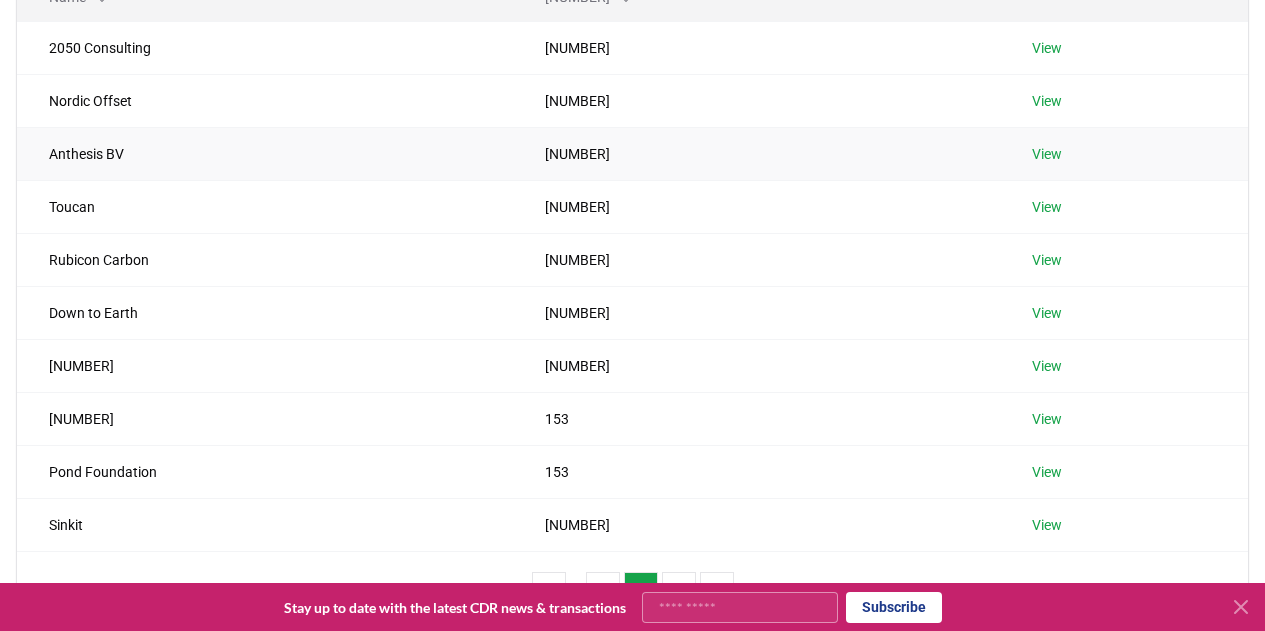click on "Anthesis BV" at bounding box center [265, 153] 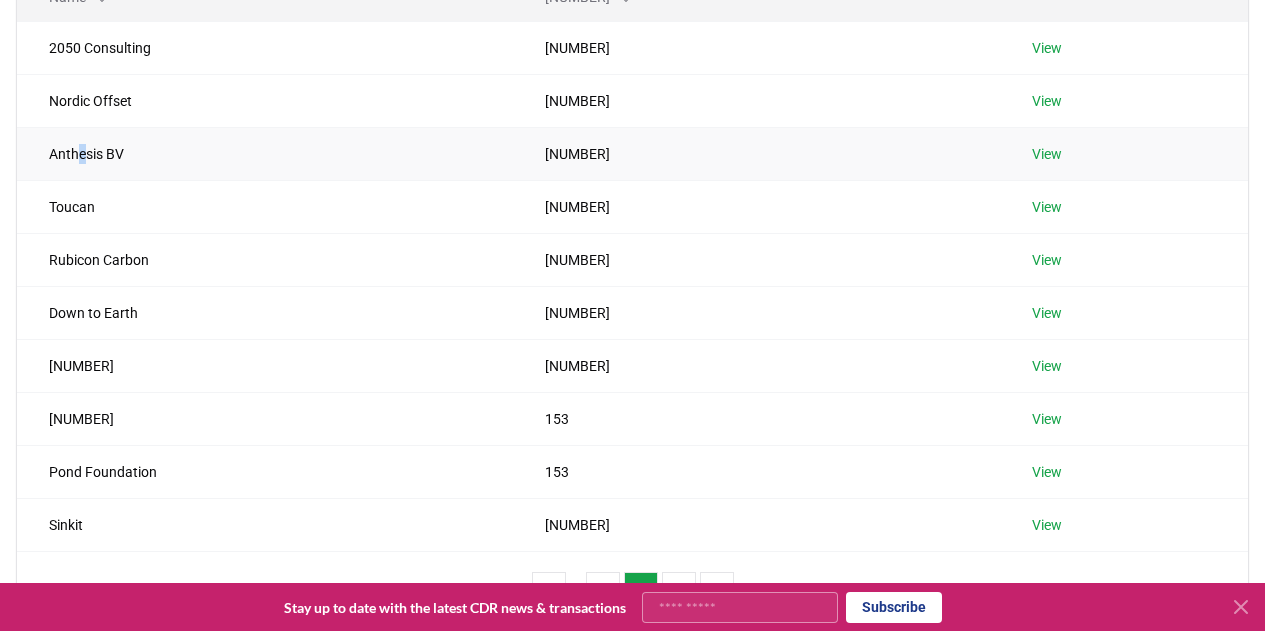 click on "Anthesis BV" at bounding box center [265, 153] 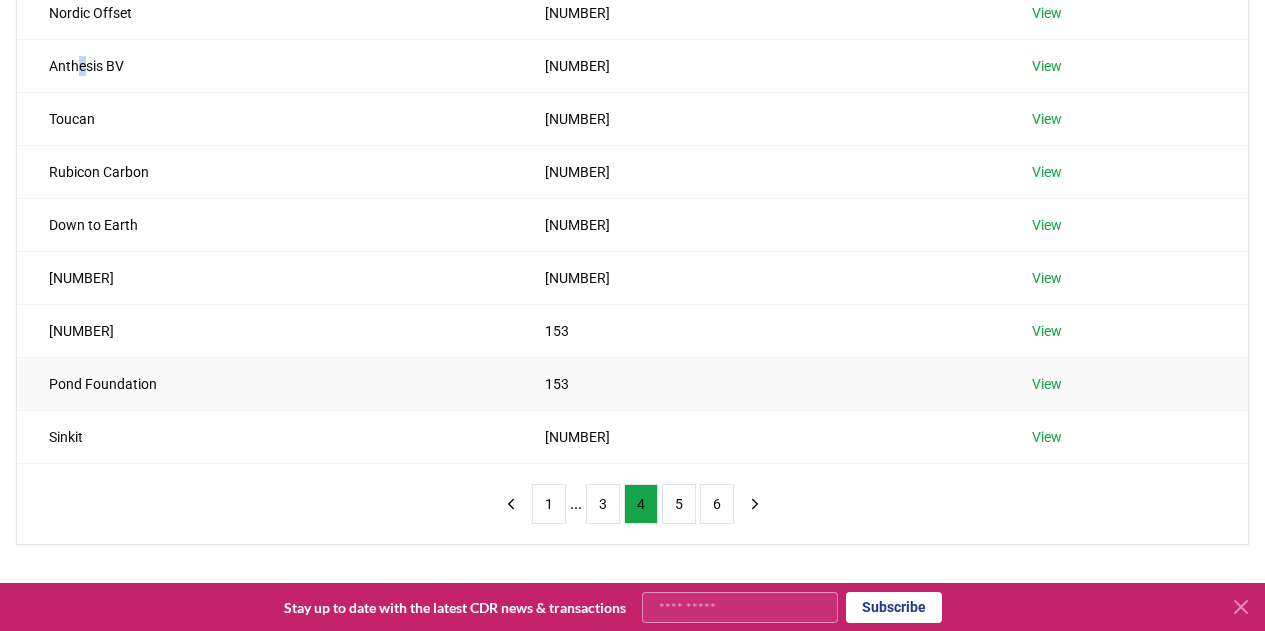 scroll, scrollTop: 400, scrollLeft: 0, axis: vertical 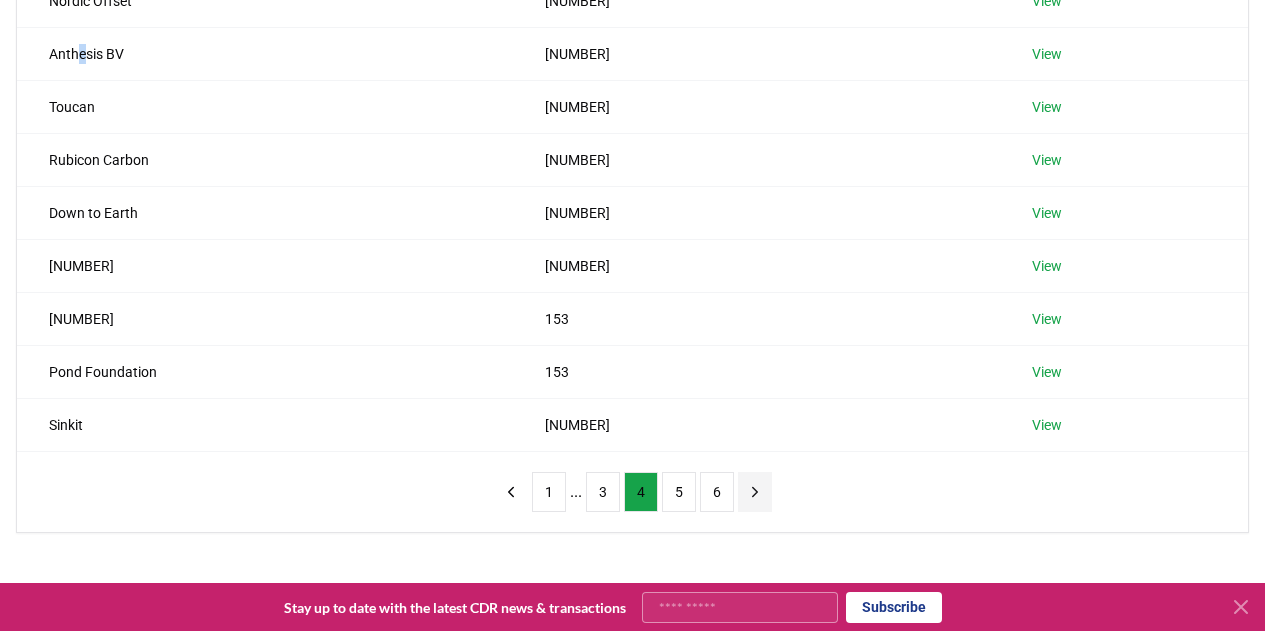 click at bounding box center (755, 492) 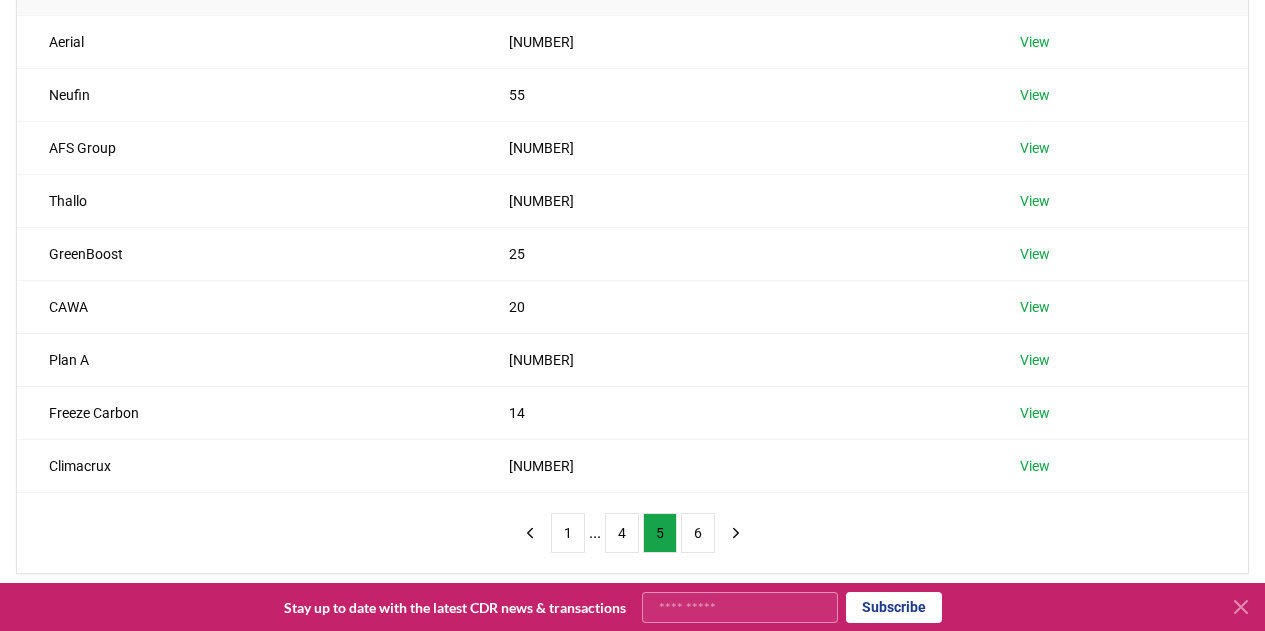 scroll, scrollTop: 0, scrollLeft: 0, axis: both 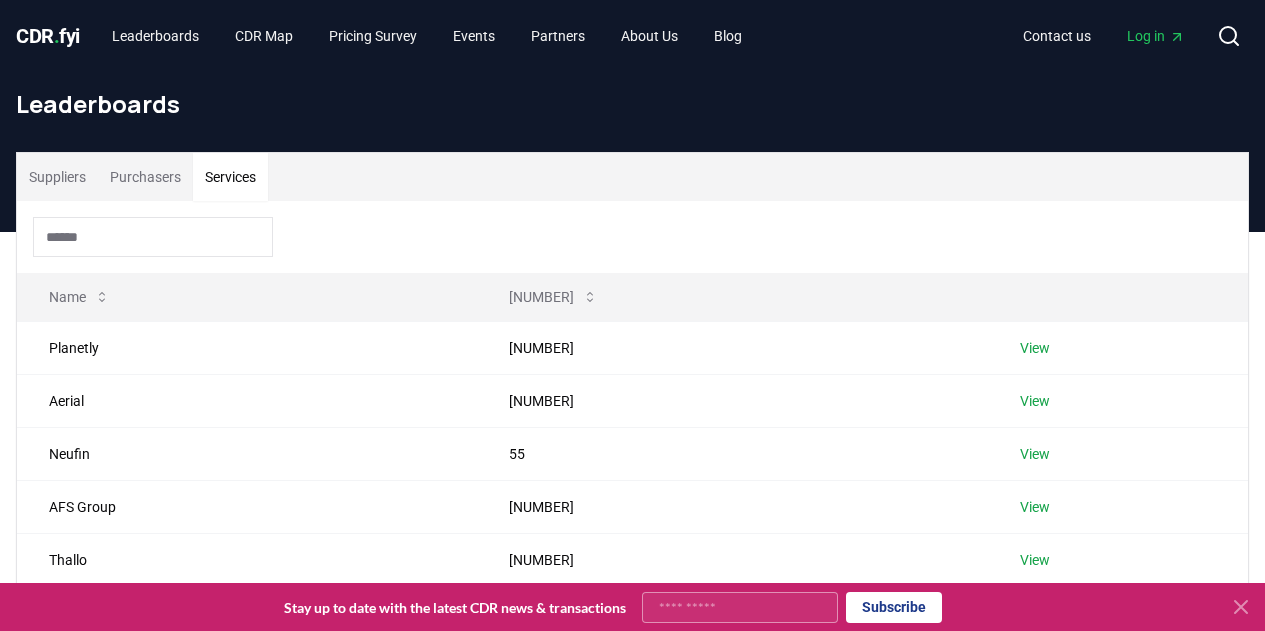 click on "Purchasers" at bounding box center (145, 177) 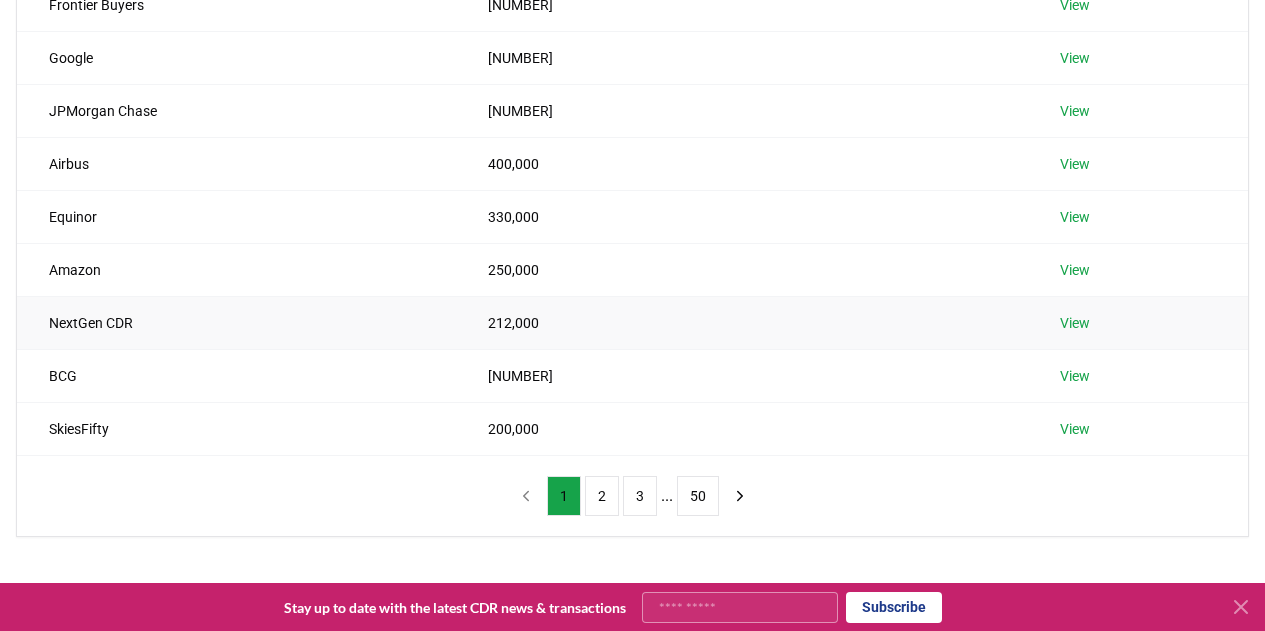 scroll, scrollTop: 400, scrollLeft: 0, axis: vertical 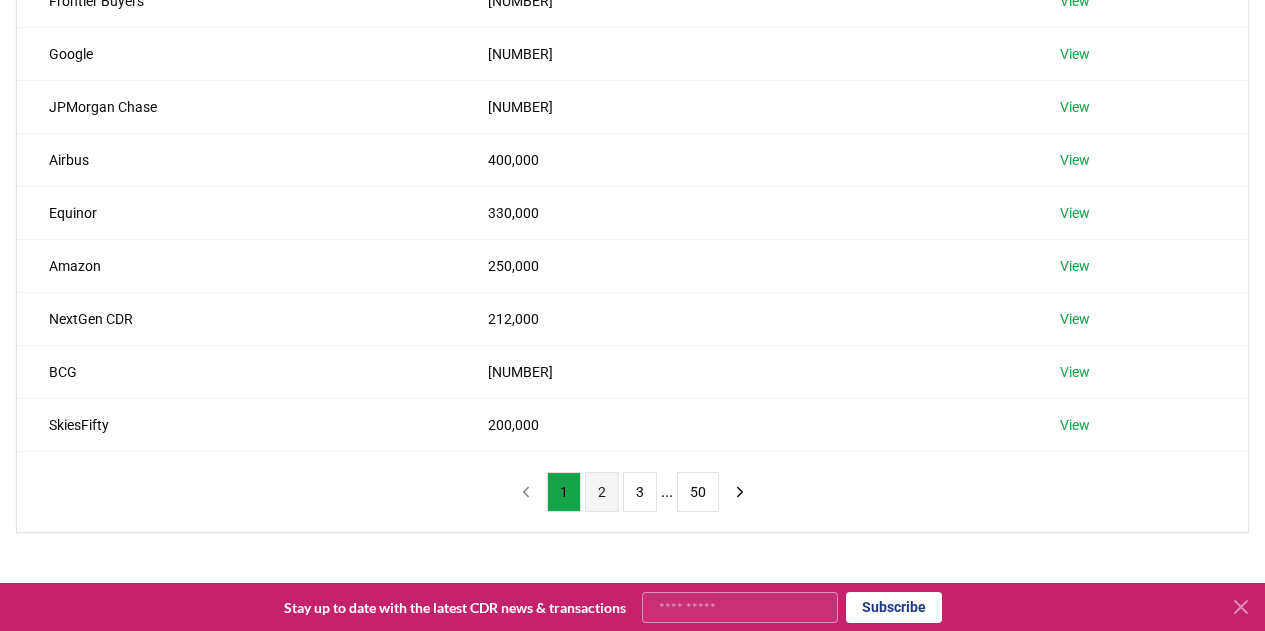 click on "2" at bounding box center [602, 492] 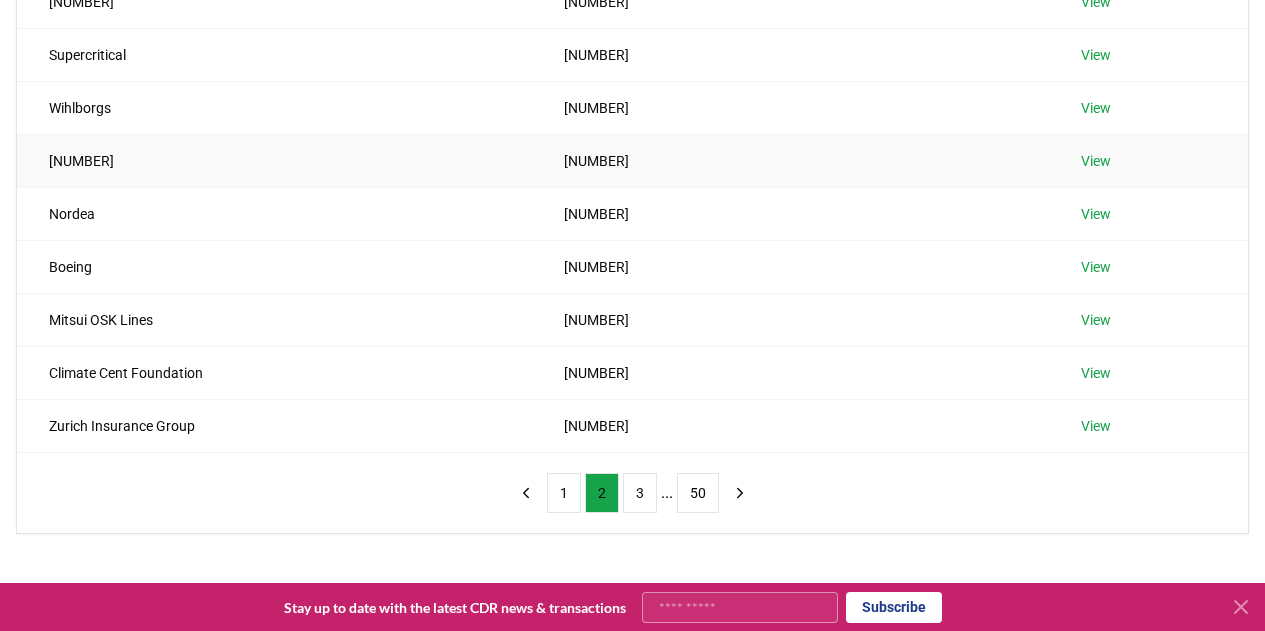 scroll, scrollTop: 400, scrollLeft: 0, axis: vertical 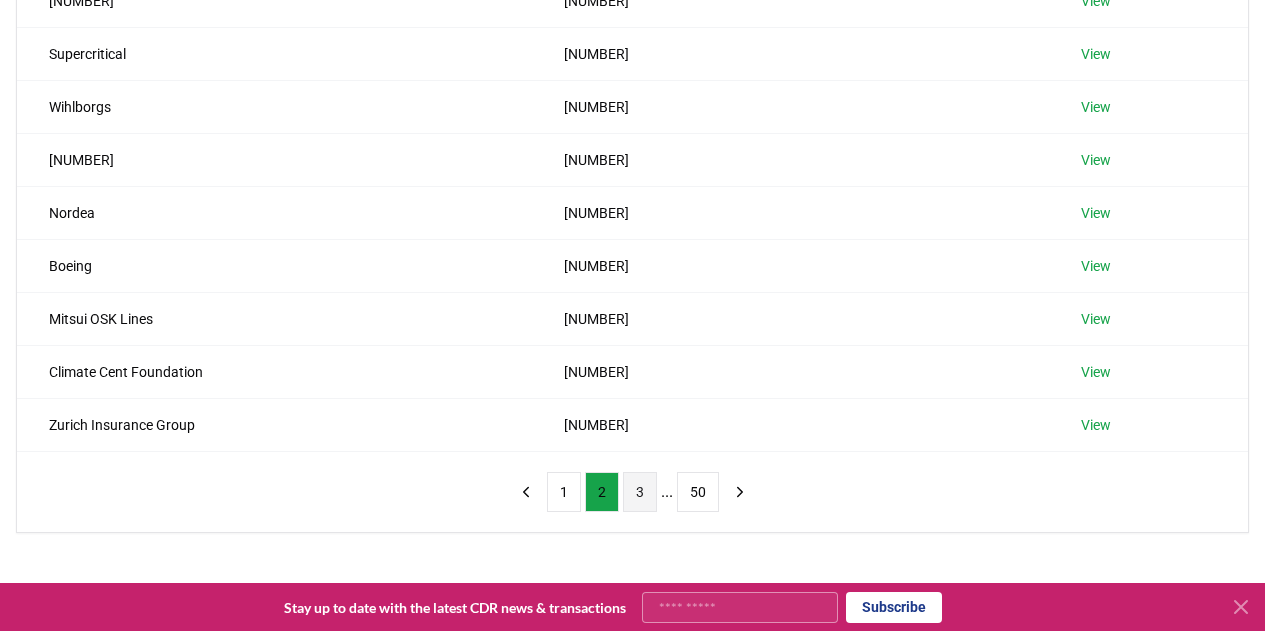 click on "3" at bounding box center (640, 492) 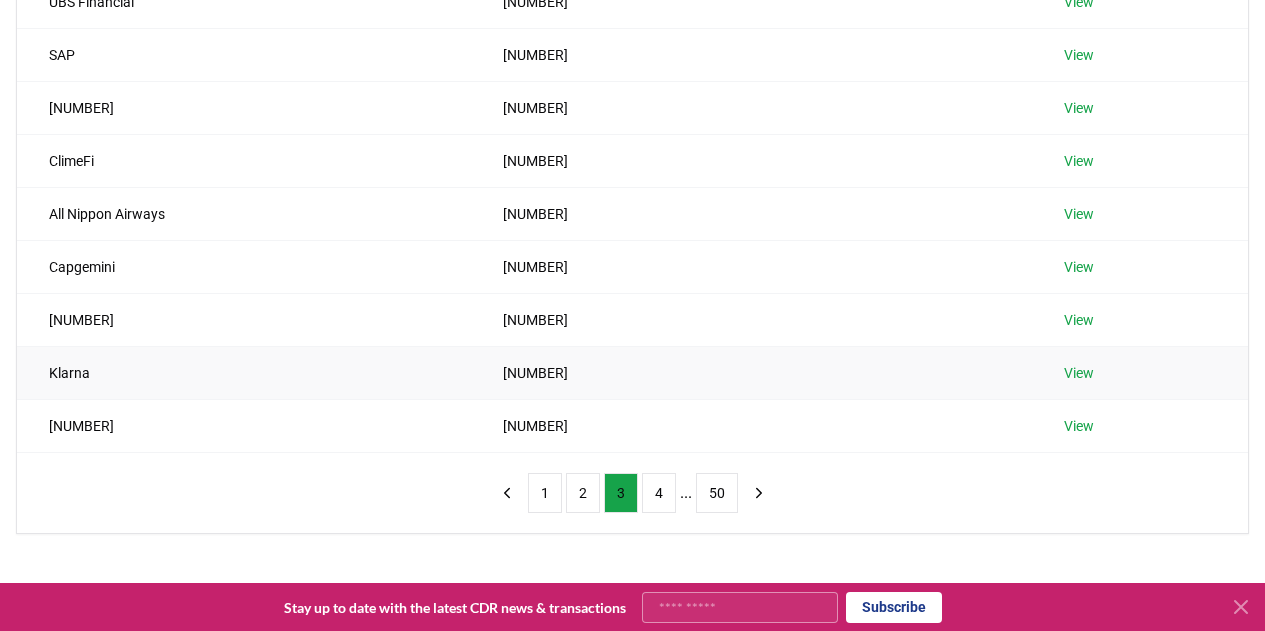 scroll, scrollTop: 400, scrollLeft: 0, axis: vertical 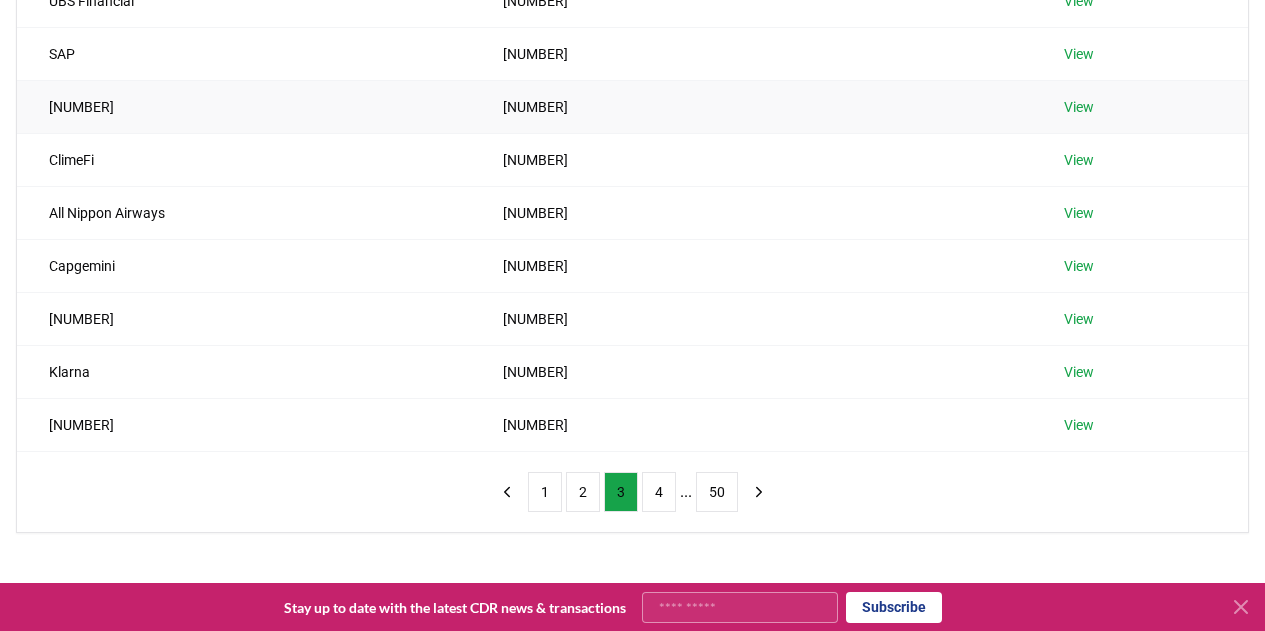 click on "[NUMBER]" at bounding box center (244, 106) 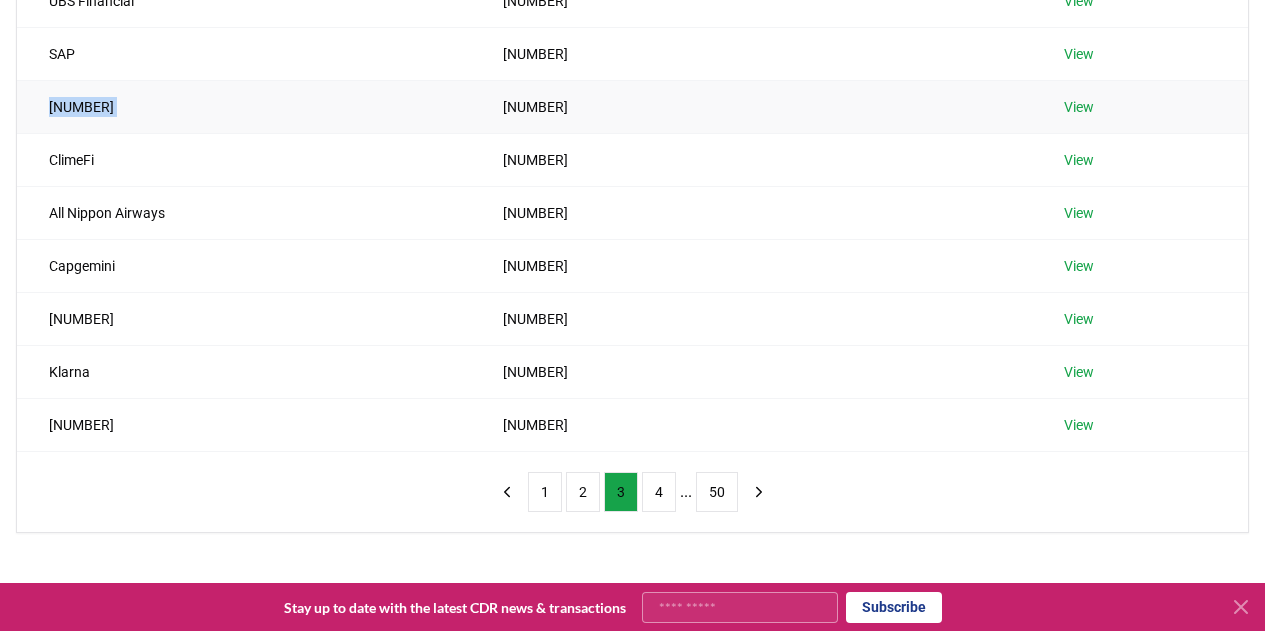 click on "[NUMBER]" at bounding box center (244, 106) 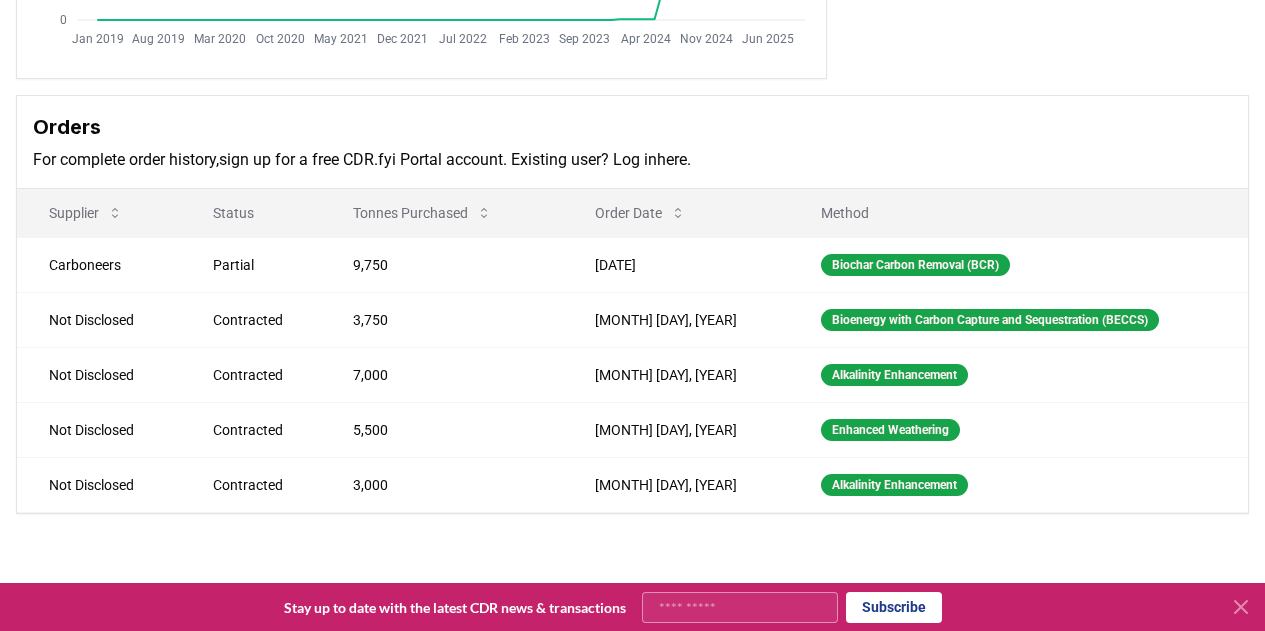 scroll, scrollTop: 500, scrollLeft: 0, axis: vertical 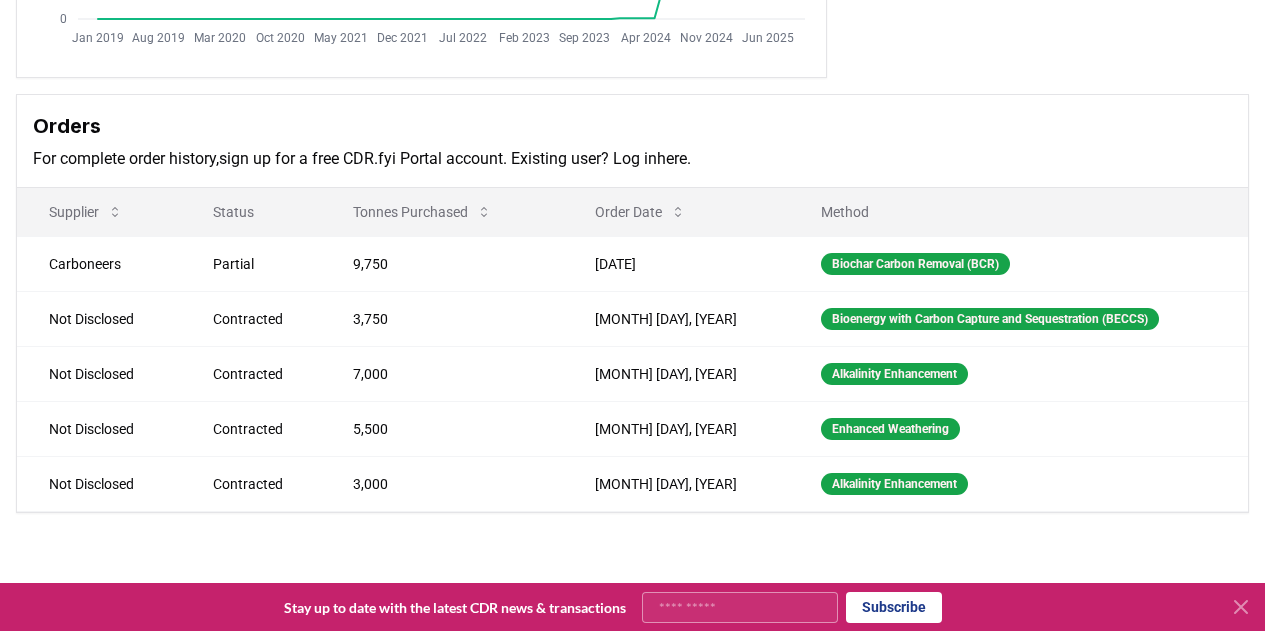 click 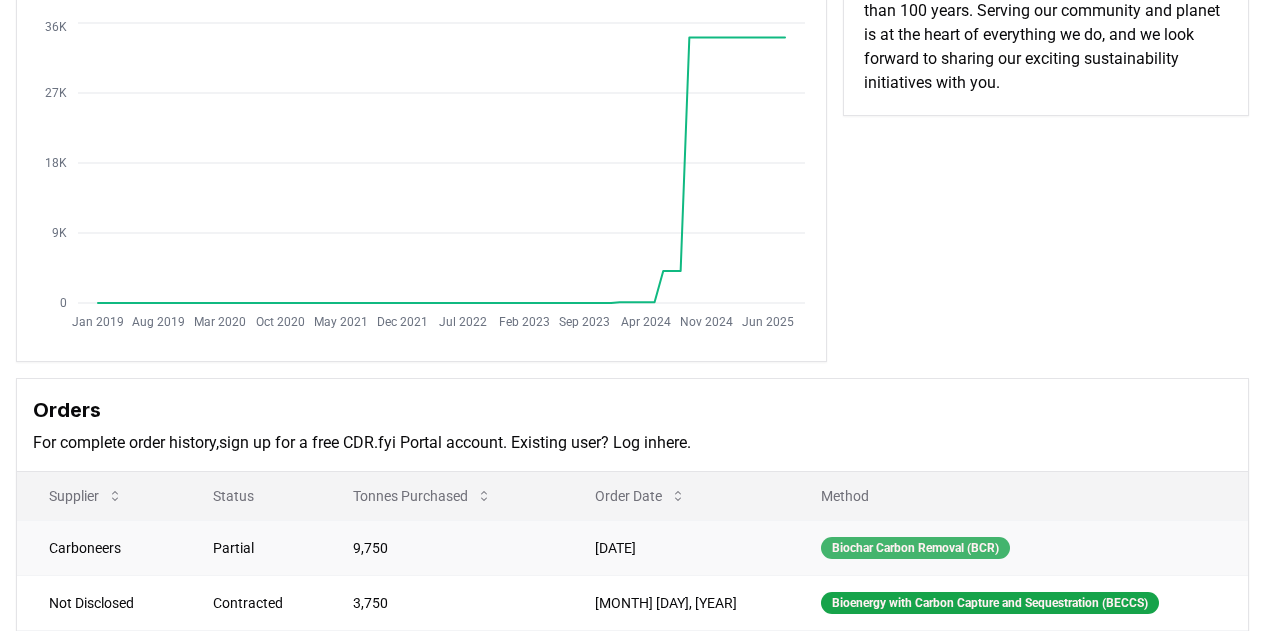 scroll, scrollTop: 0, scrollLeft: 0, axis: both 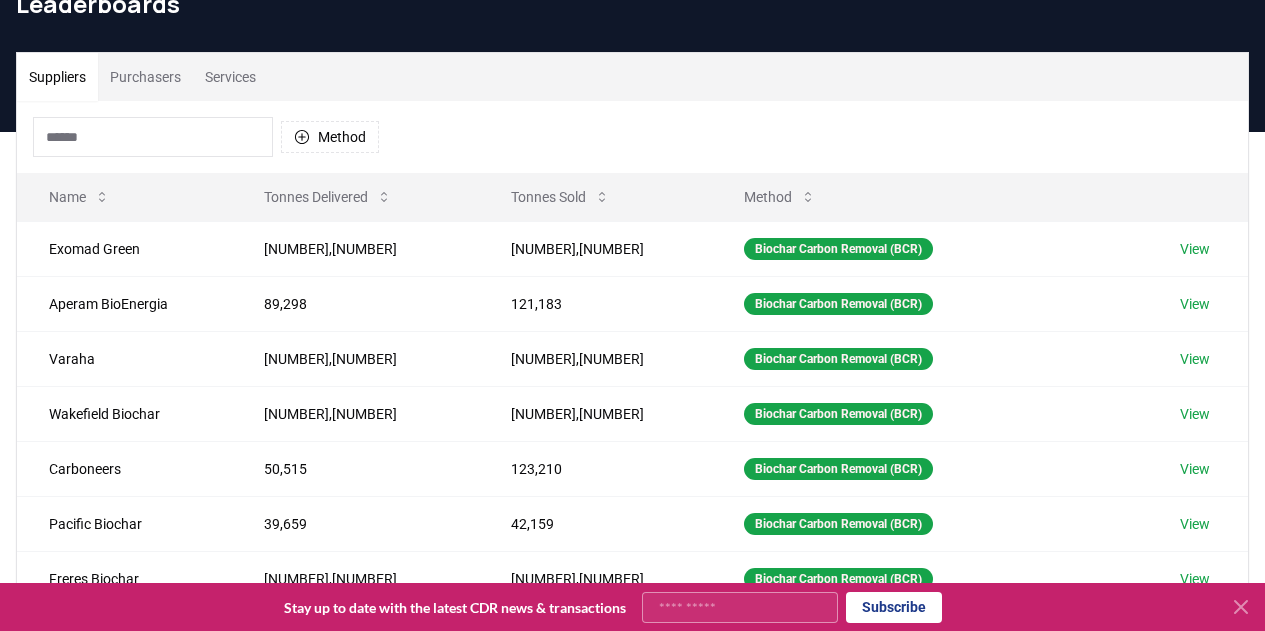 click on "Purchasers" at bounding box center (145, 77) 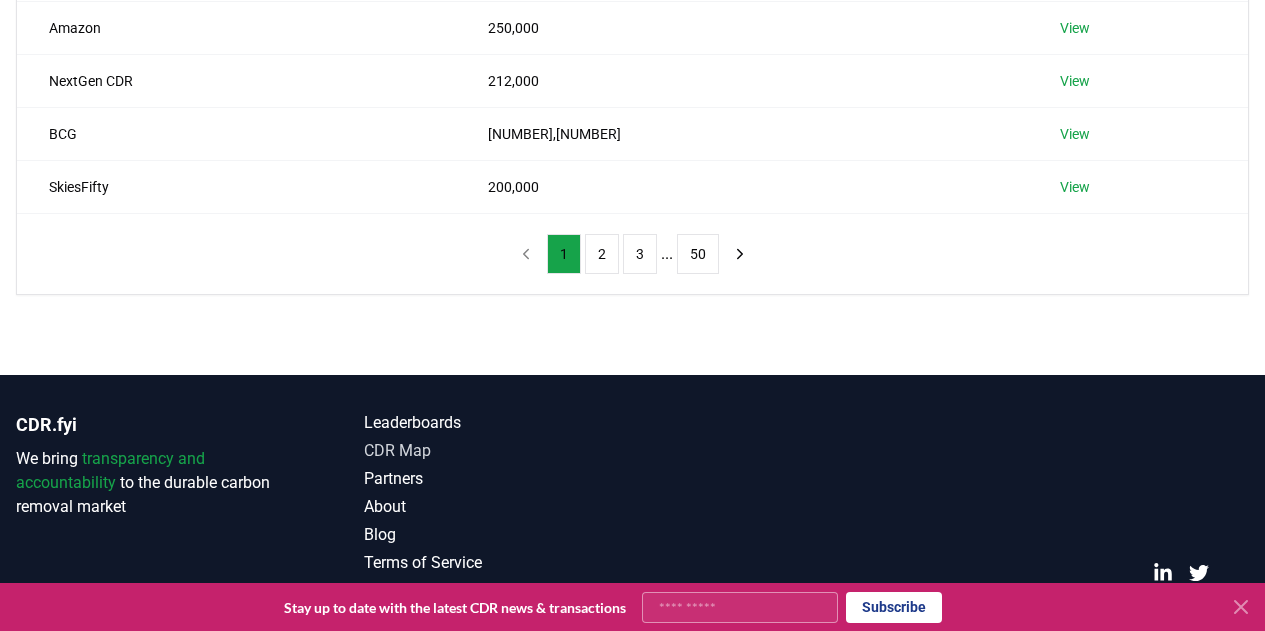 scroll, scrollTop: 673, scrollLeft: 0, axis: vertical 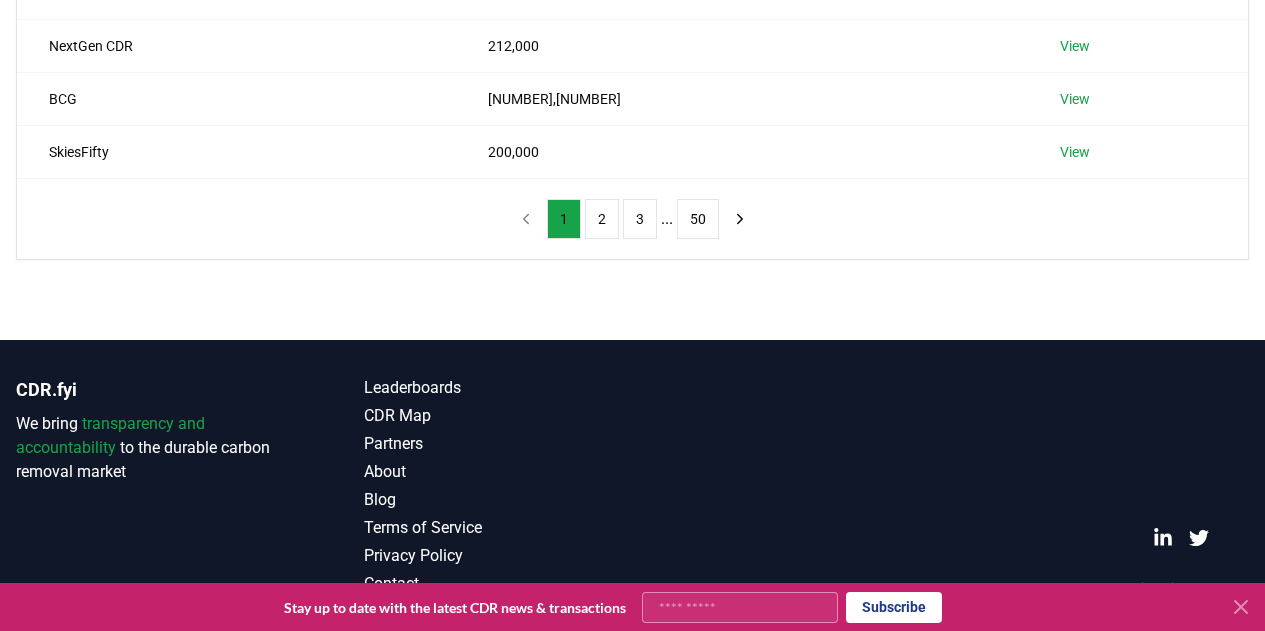 click on "1 2 3 ... 50" at bounding box center [633, 219] 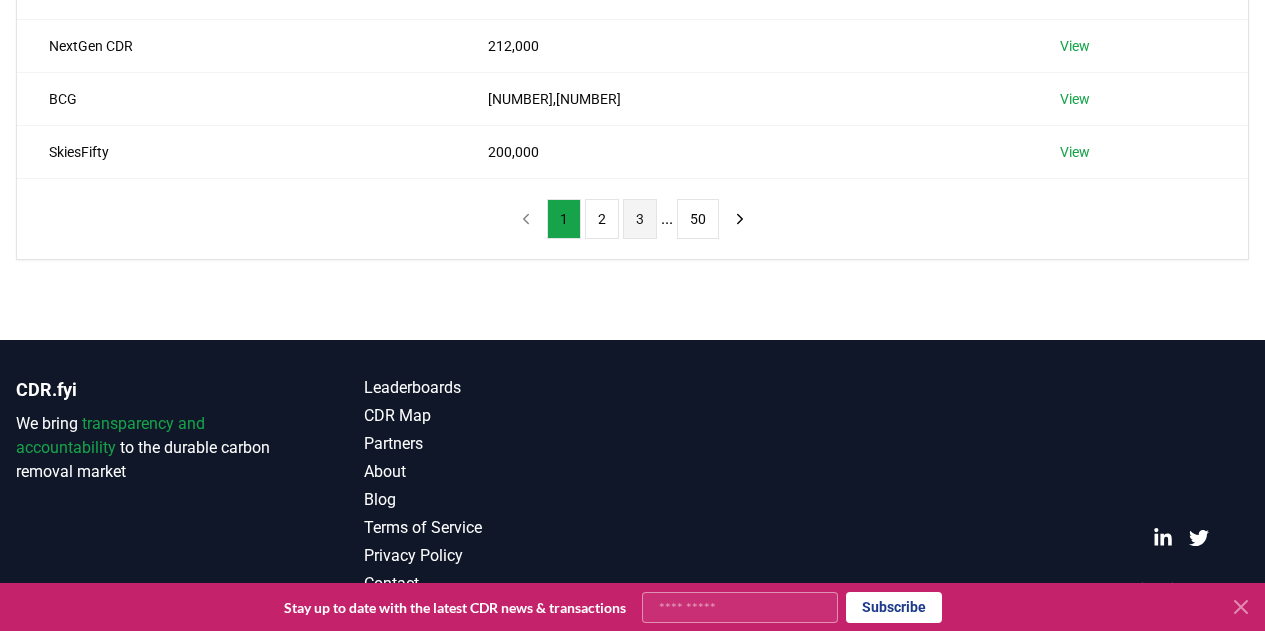 click on "3" at bounding box center (640, 219) 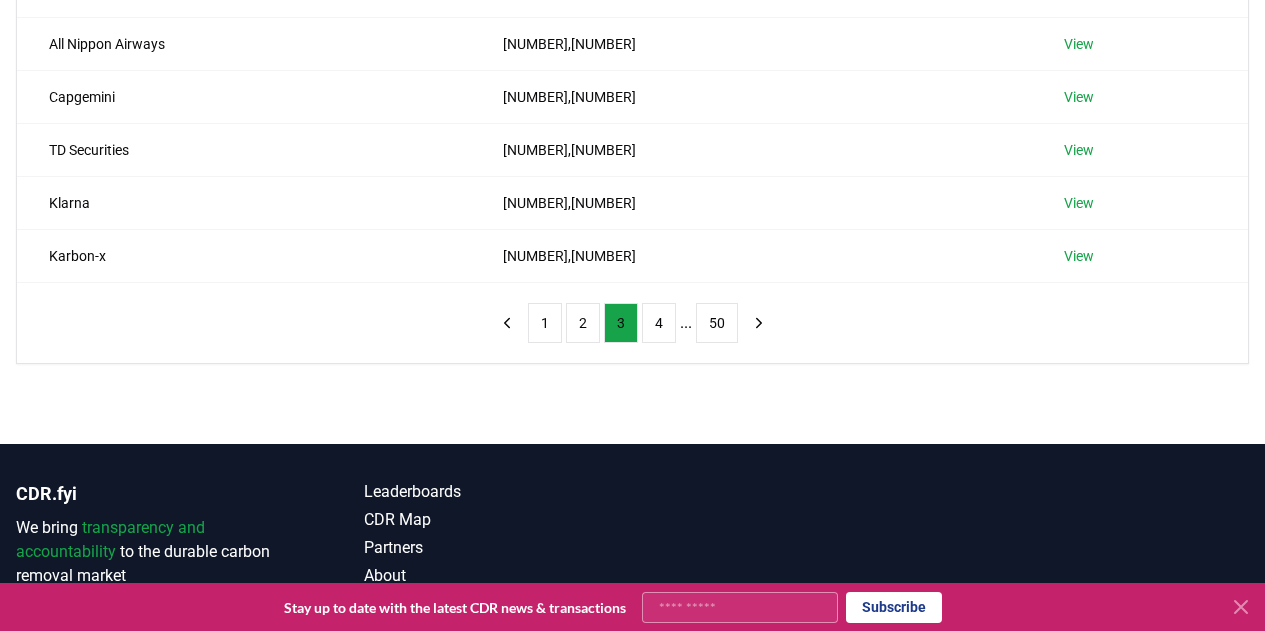scroll, scrollTop: 573, scrollLeft: 0, axis: vertical 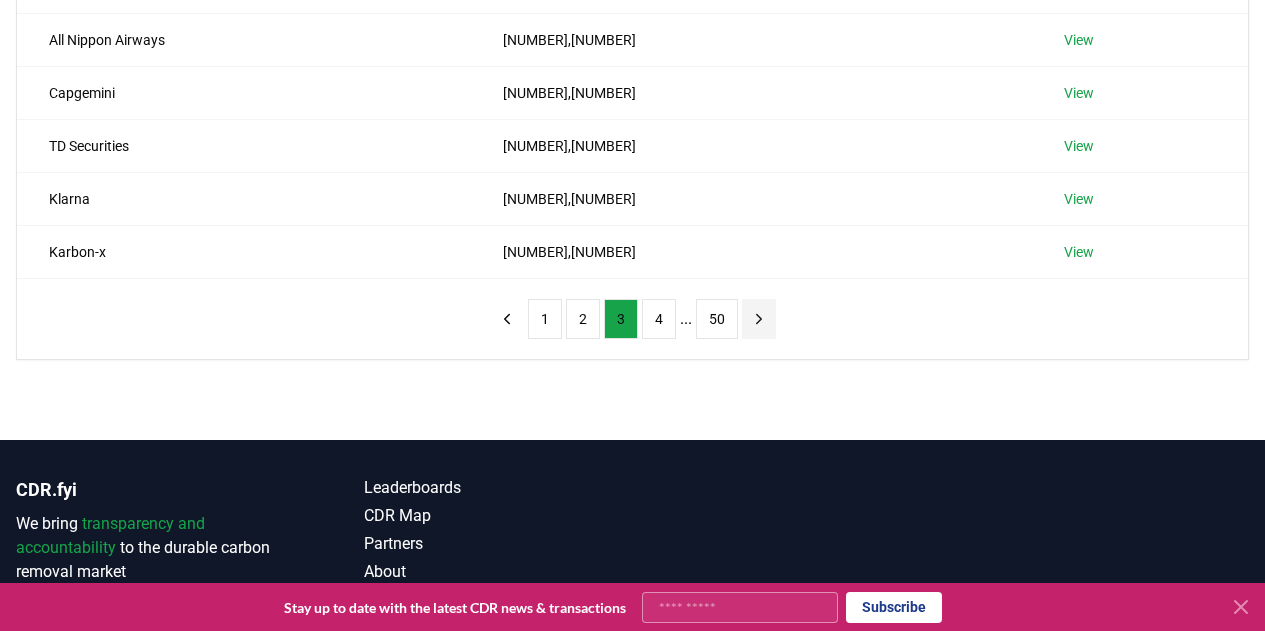 click at bounding box center [759, 319] 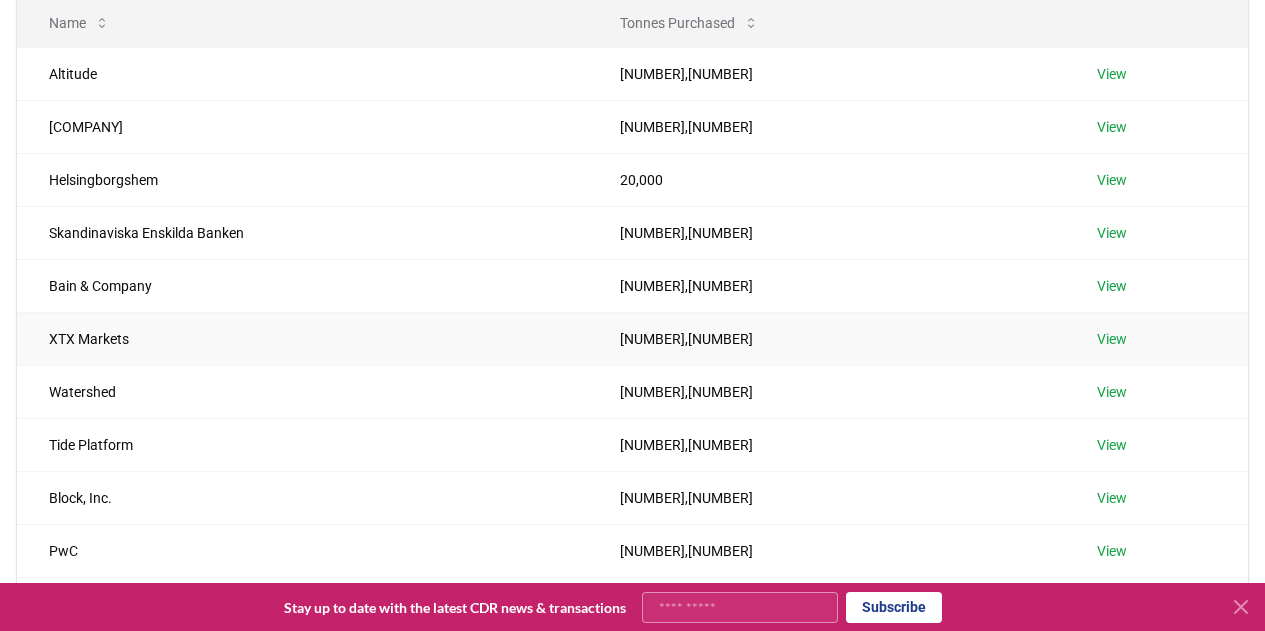 scroll, scrollTop: 273, scrollLeft: 0, axis: vertical 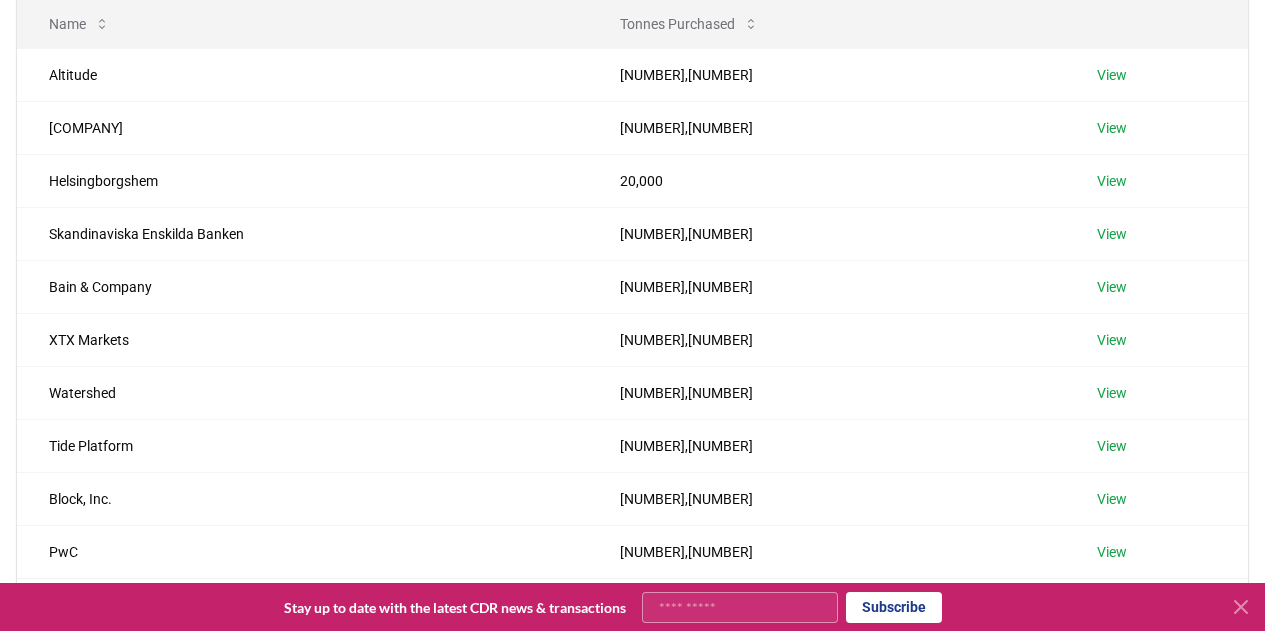 click 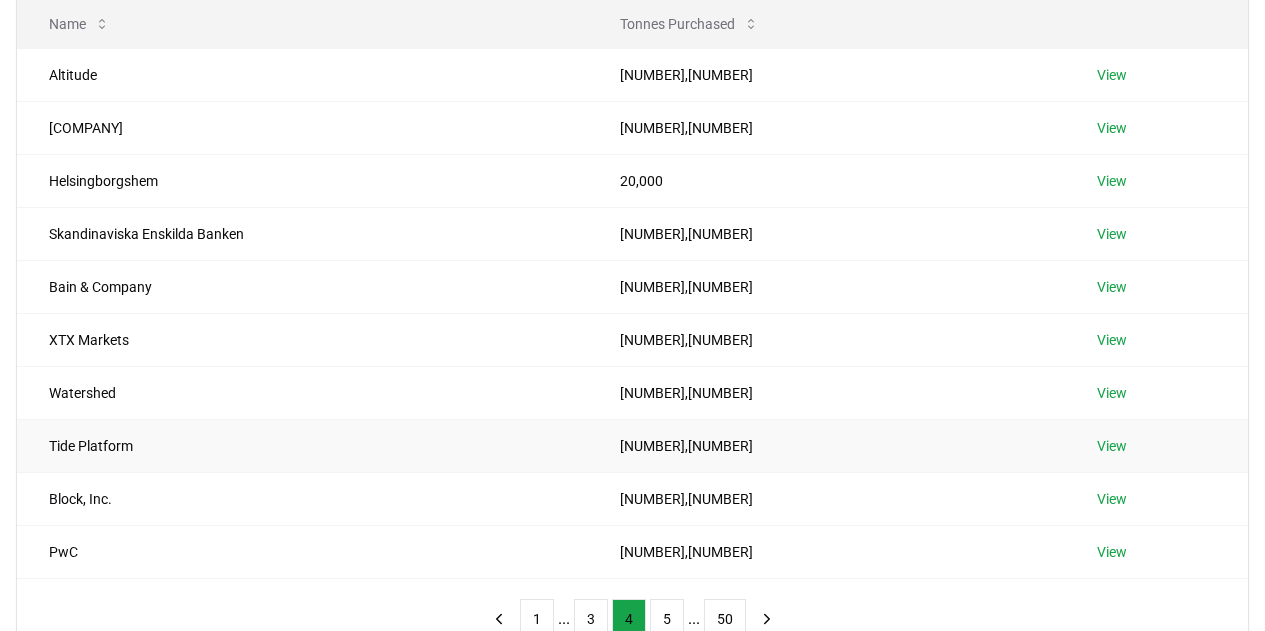 click on "Tide Platform" at bounding box center (302, 445) 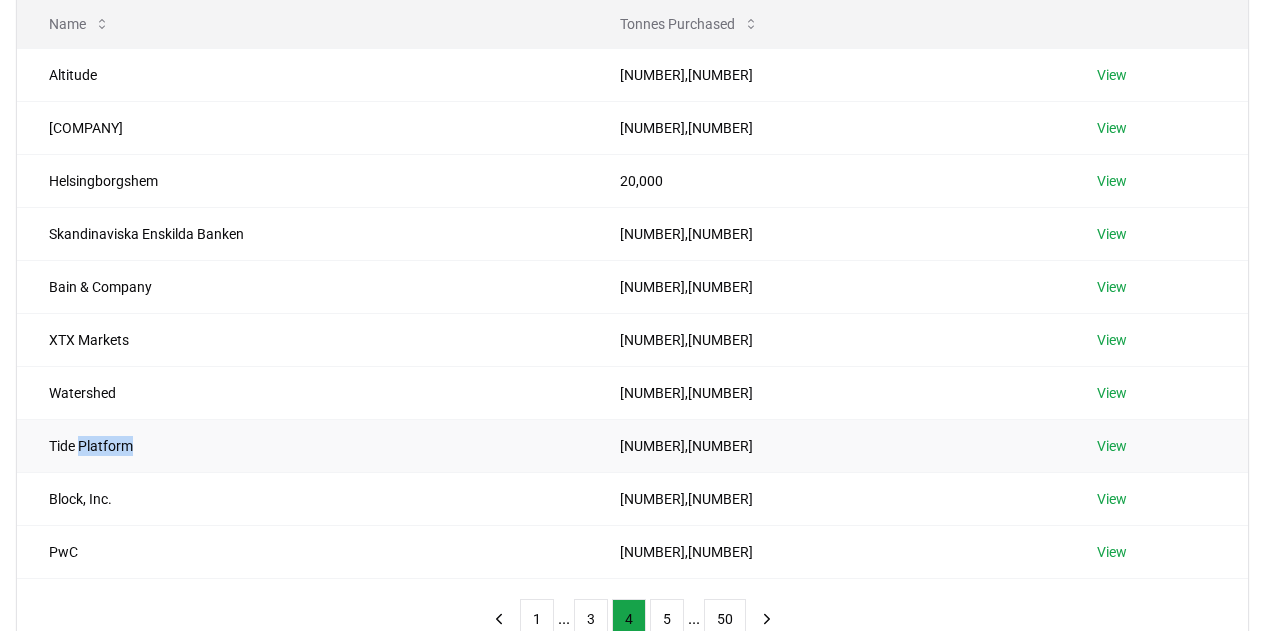 click on "Tide Platform" at bounding box center [302, 445] 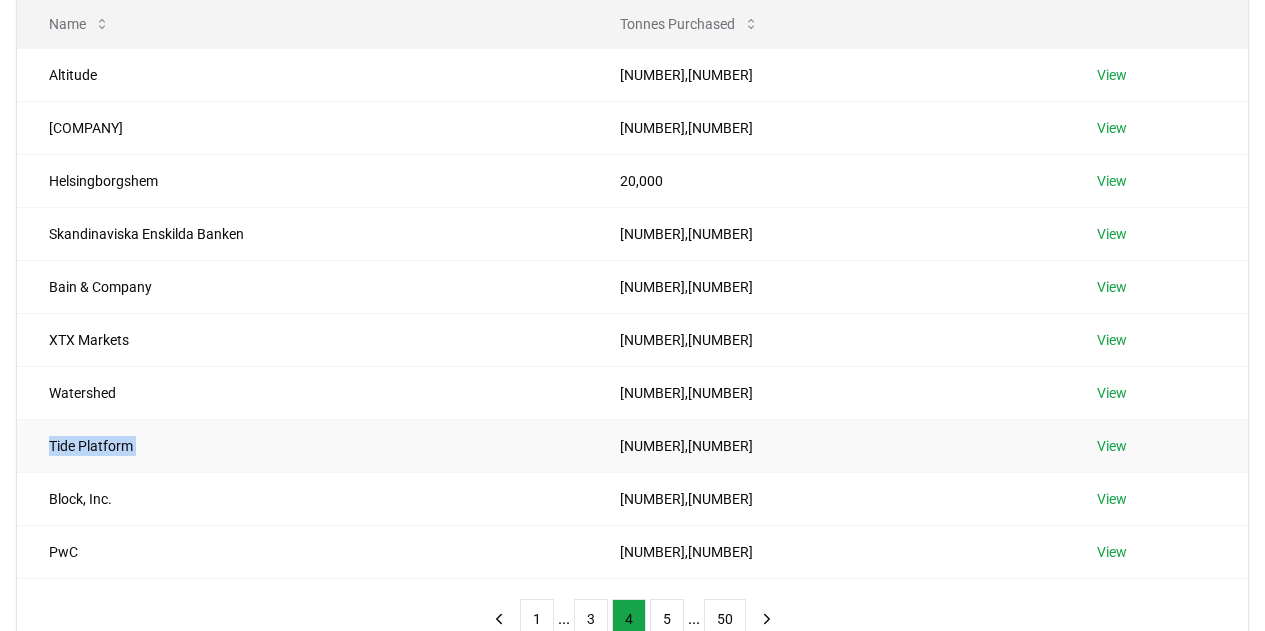 click on "Tide Platform" at bounding box center [302, 445] 